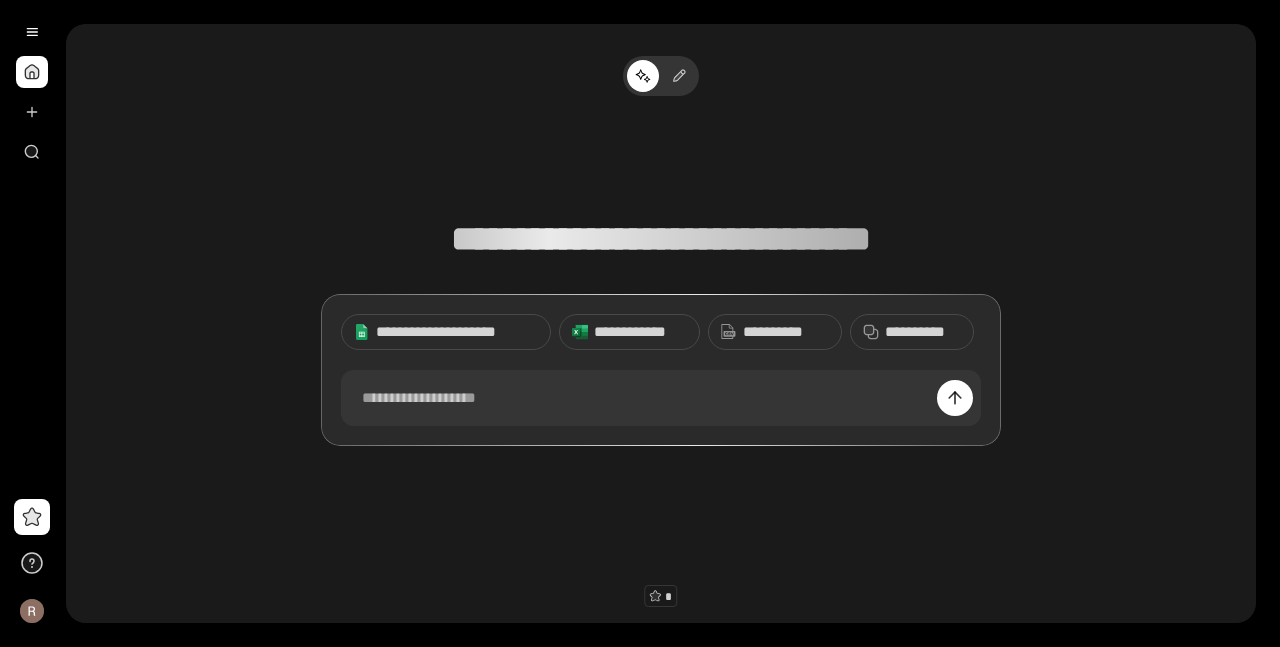 scroll, scrollTop: 0, scrollLeft: 0, axis: both 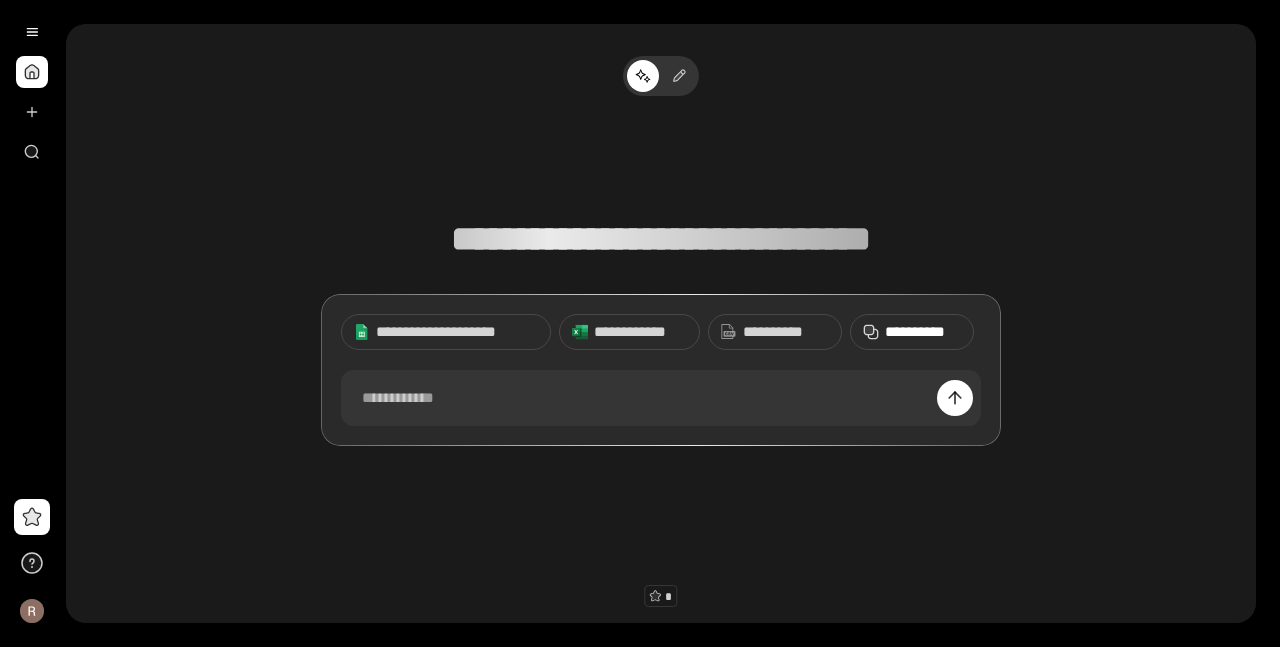 click on "**********" at bounding box center [923, 332] 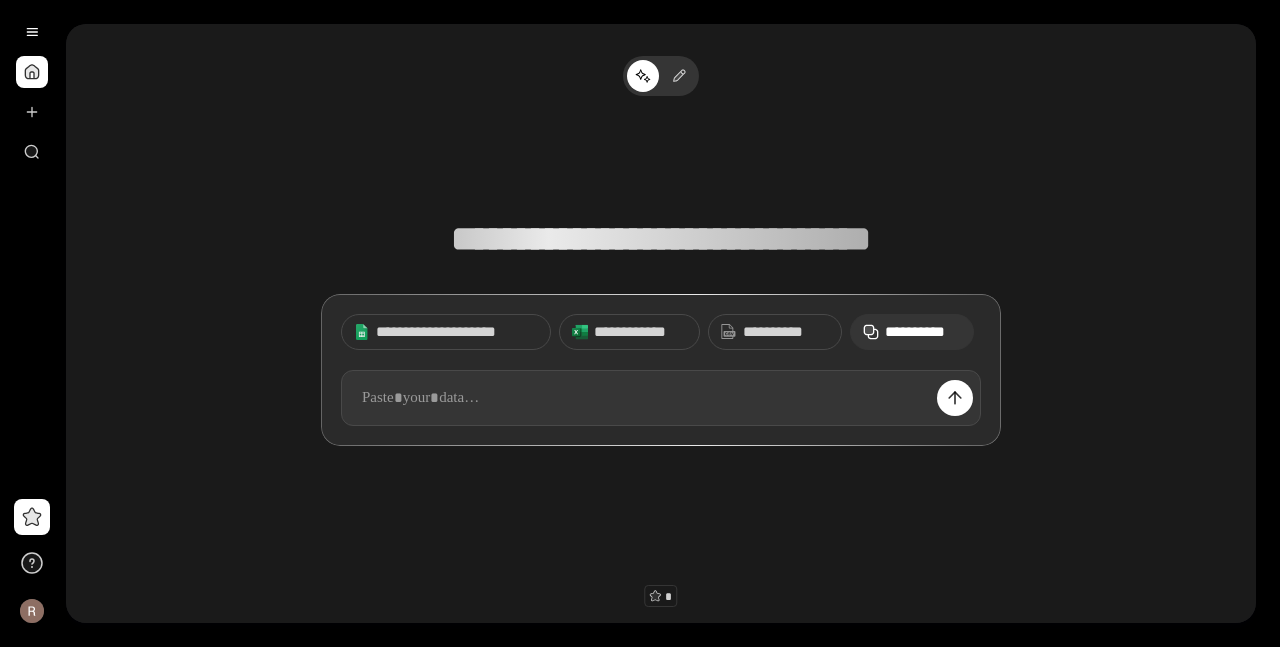click at bounding box center [661, 398] 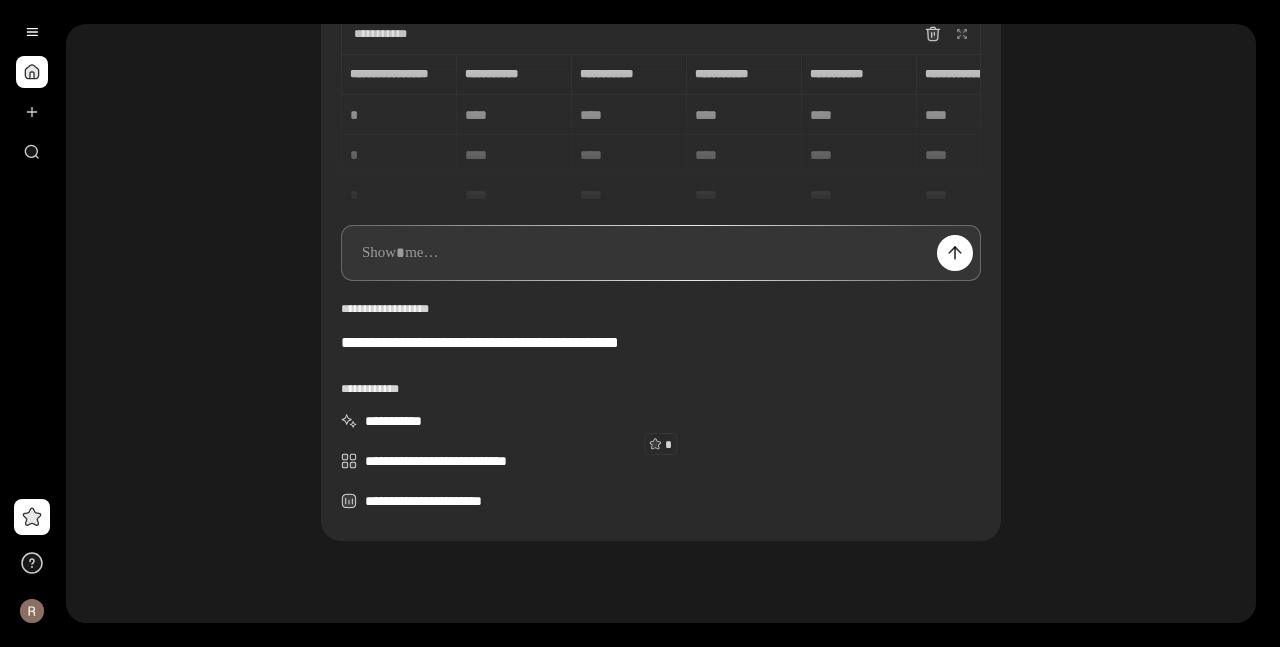 scroll, scrollTop: 190, scrollLeft: 0, axis: vertical 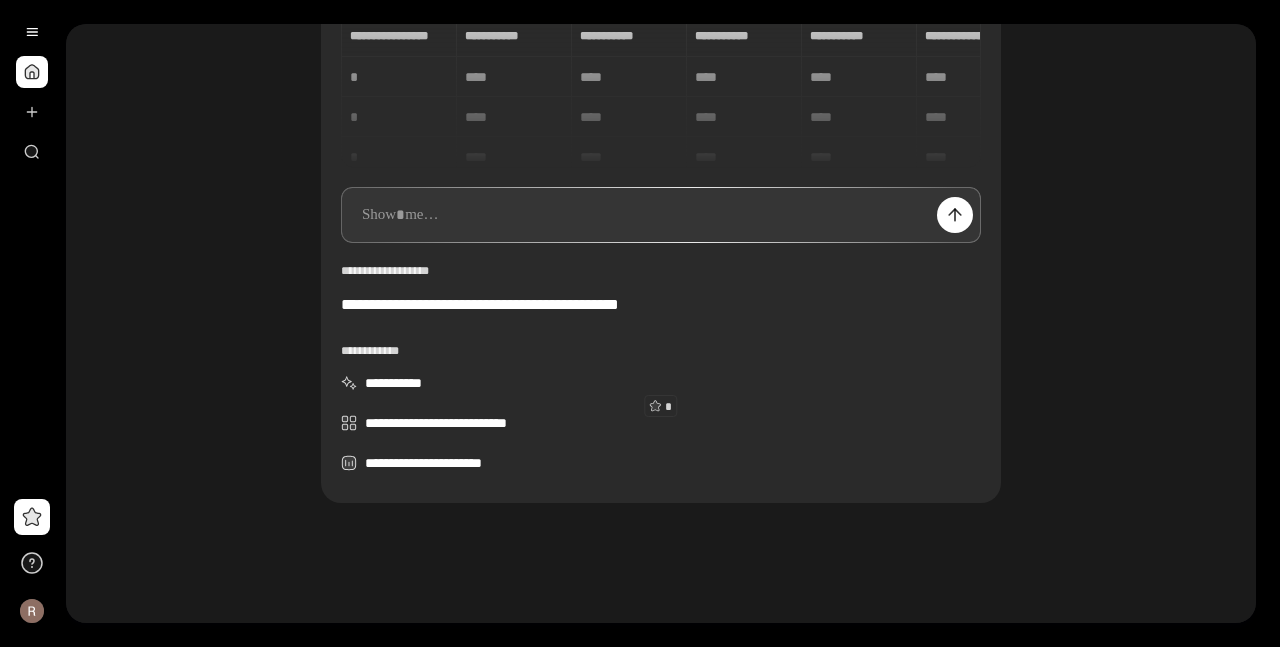 type 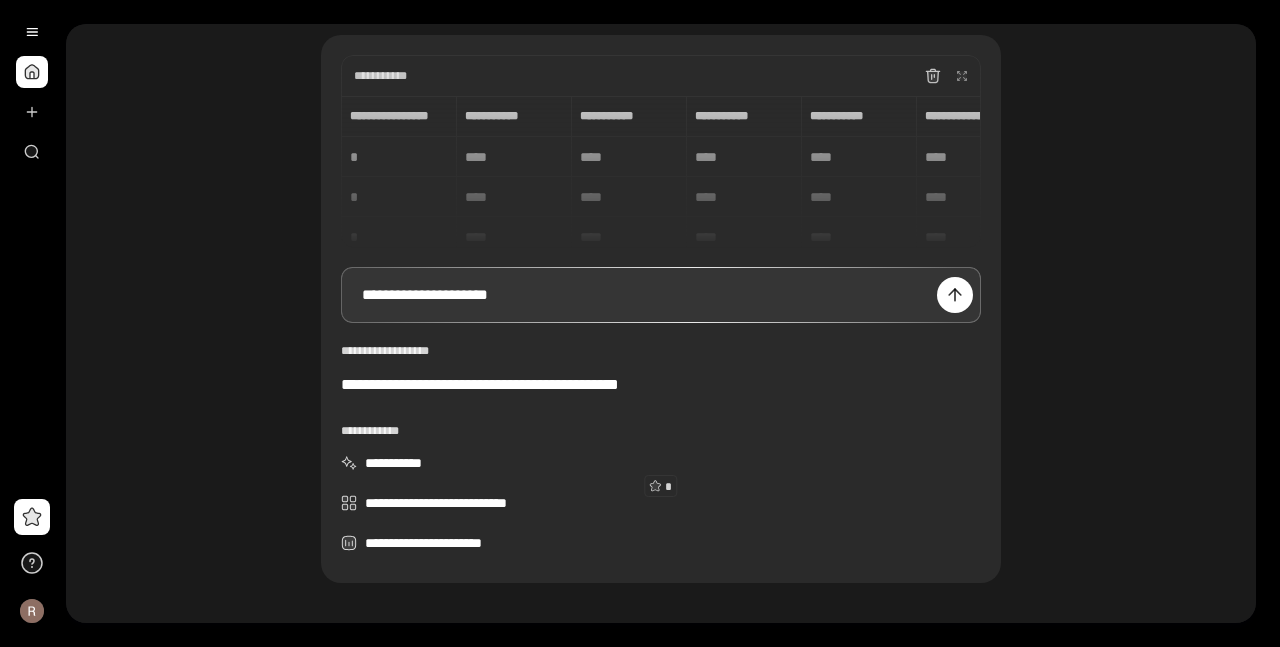 scroll, scrollTop: 110, scrollLeft: 0, axis: vertical 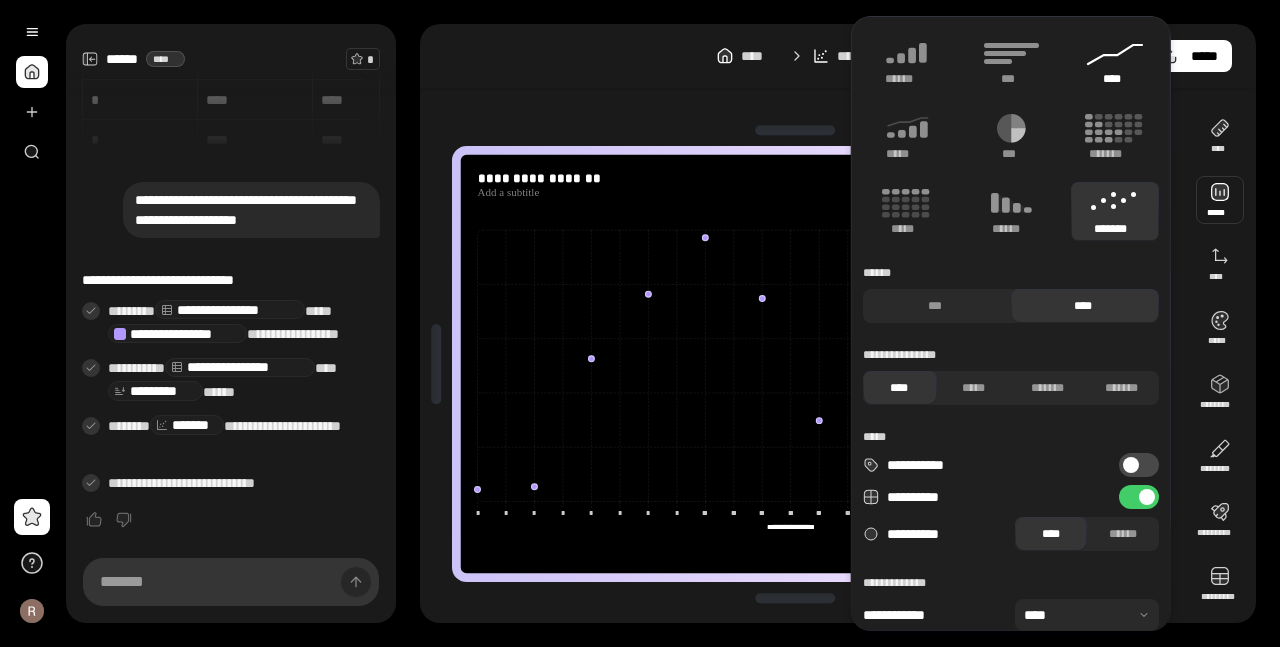 click 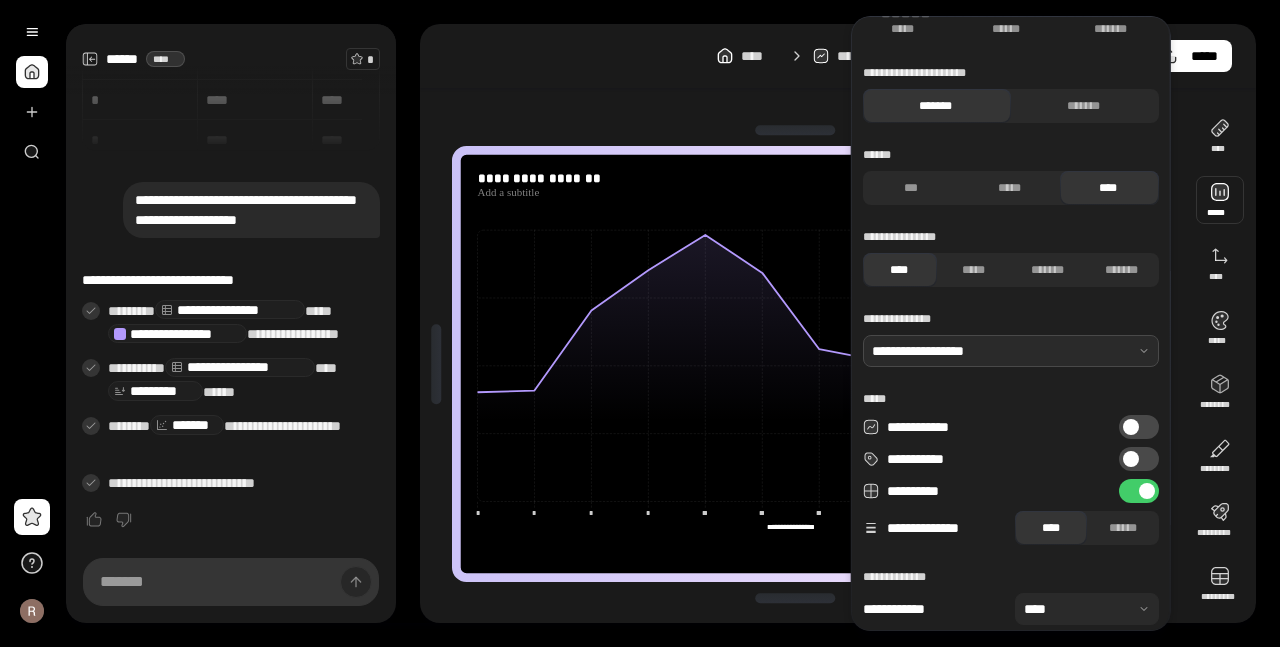 scroll, scrollTop: 252, scrollLeft: 0, axis: vertical 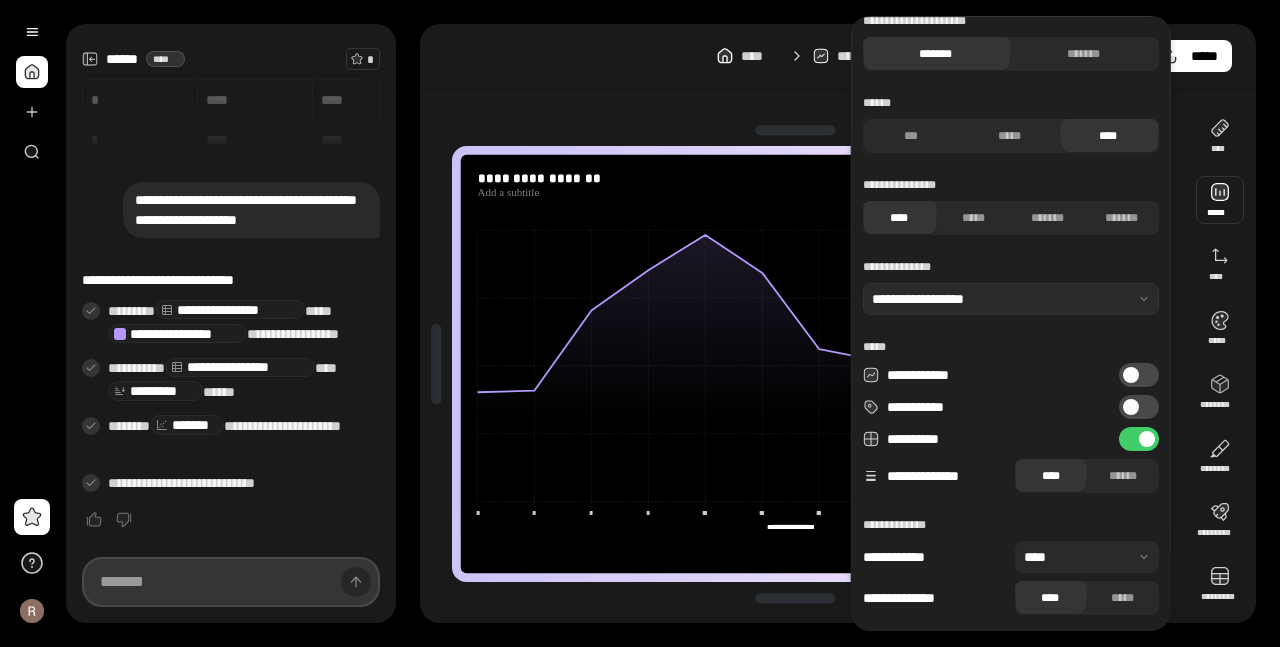 click at bounding box center (231, 582) 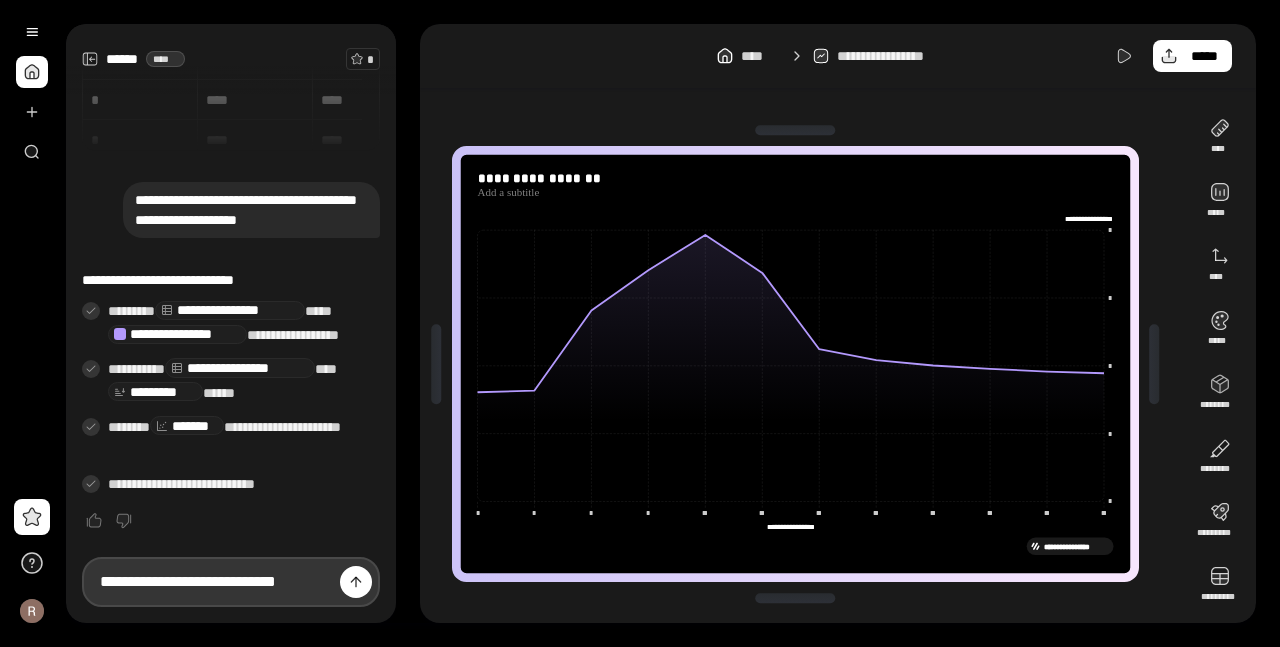 type on "**********" 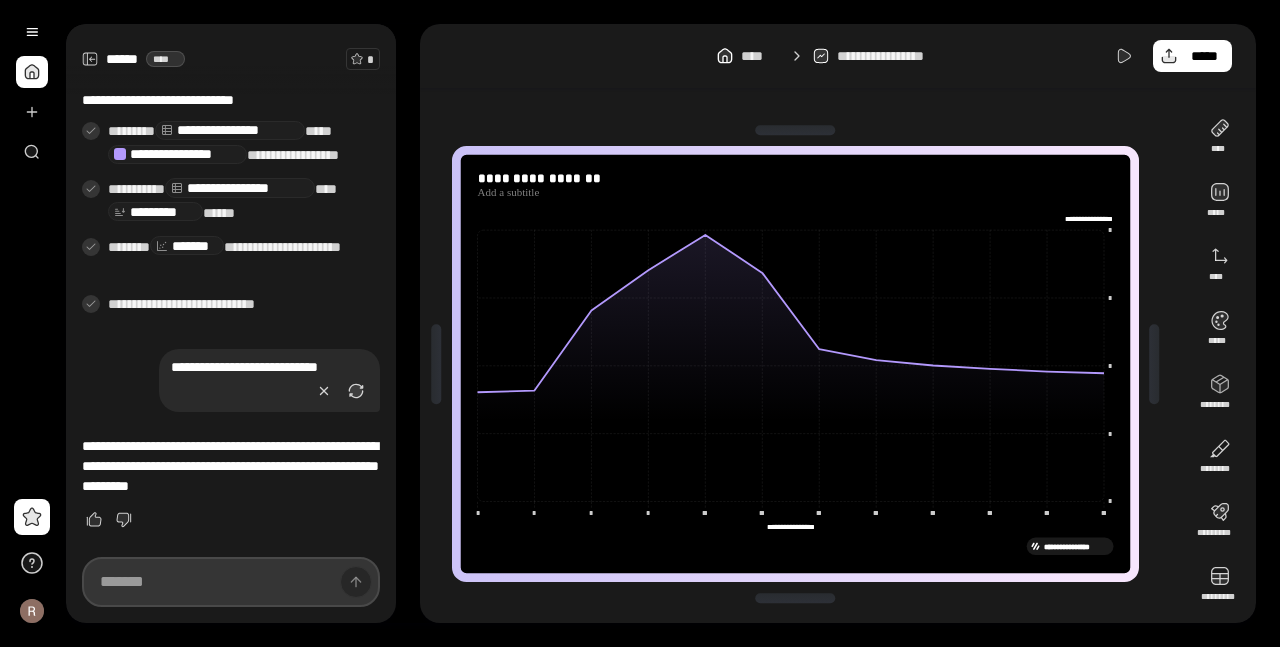 scroll, scrollTop: 281, scrollLeft: 0, axis: vertical 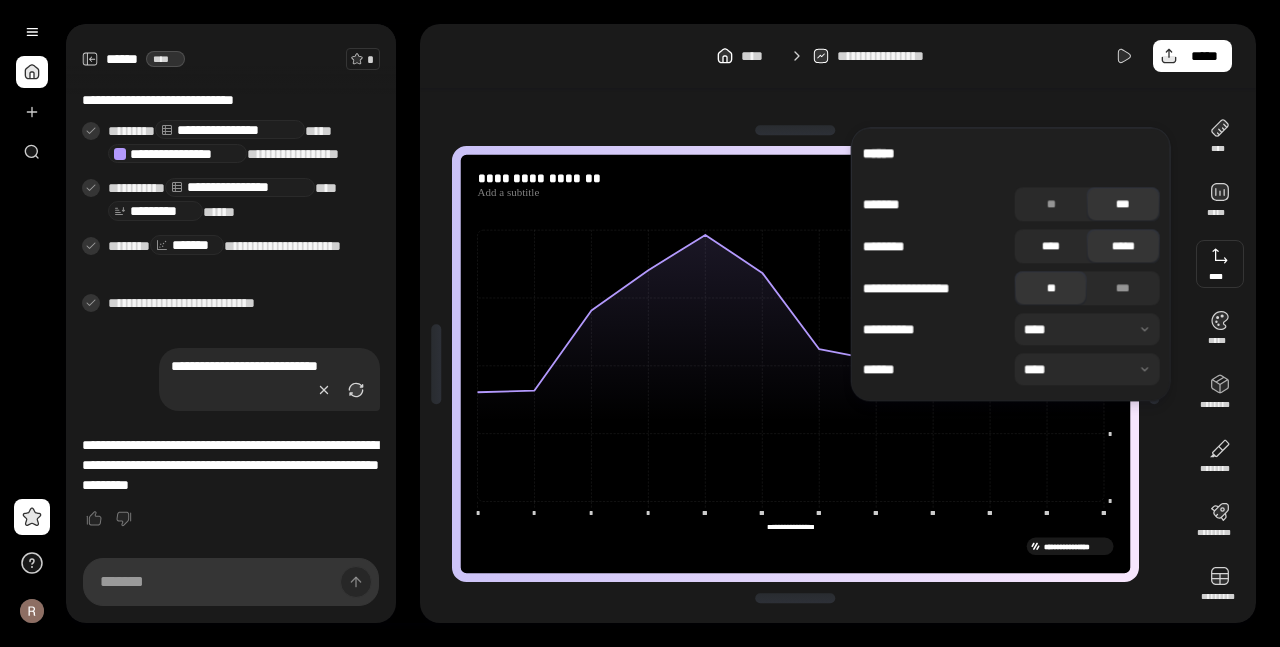 click on "****" at bounding box center [1051, 246] 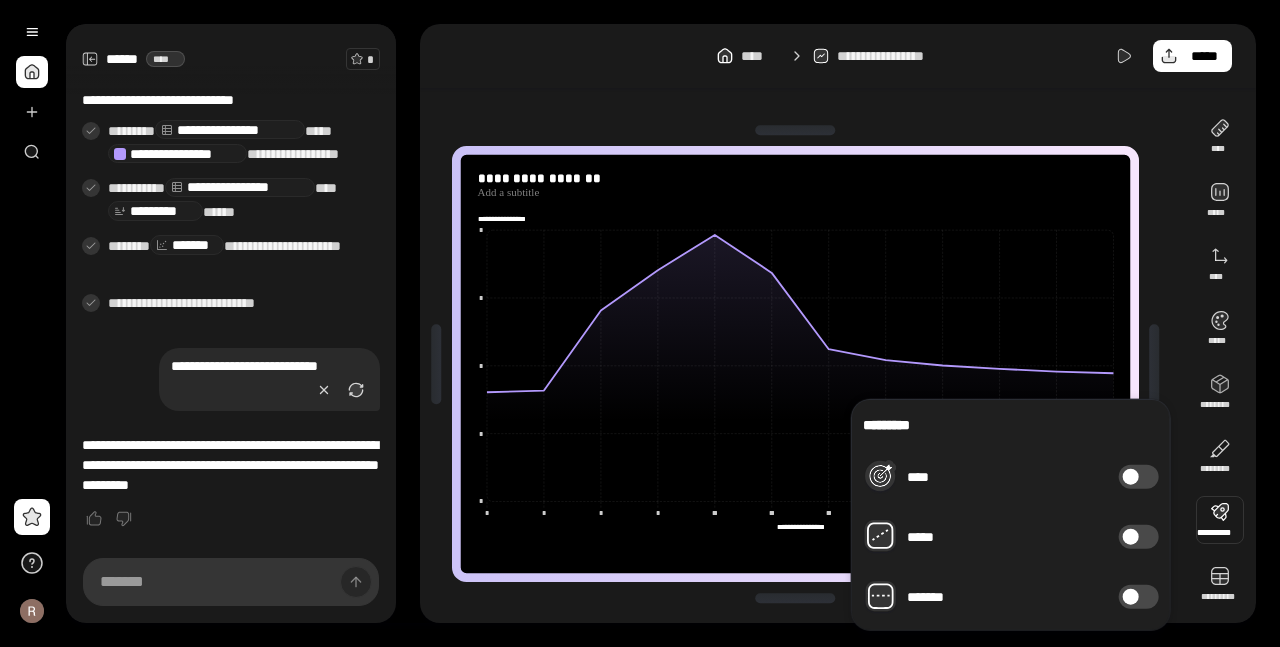 click on "*****" at bounding box center (1139, 537) 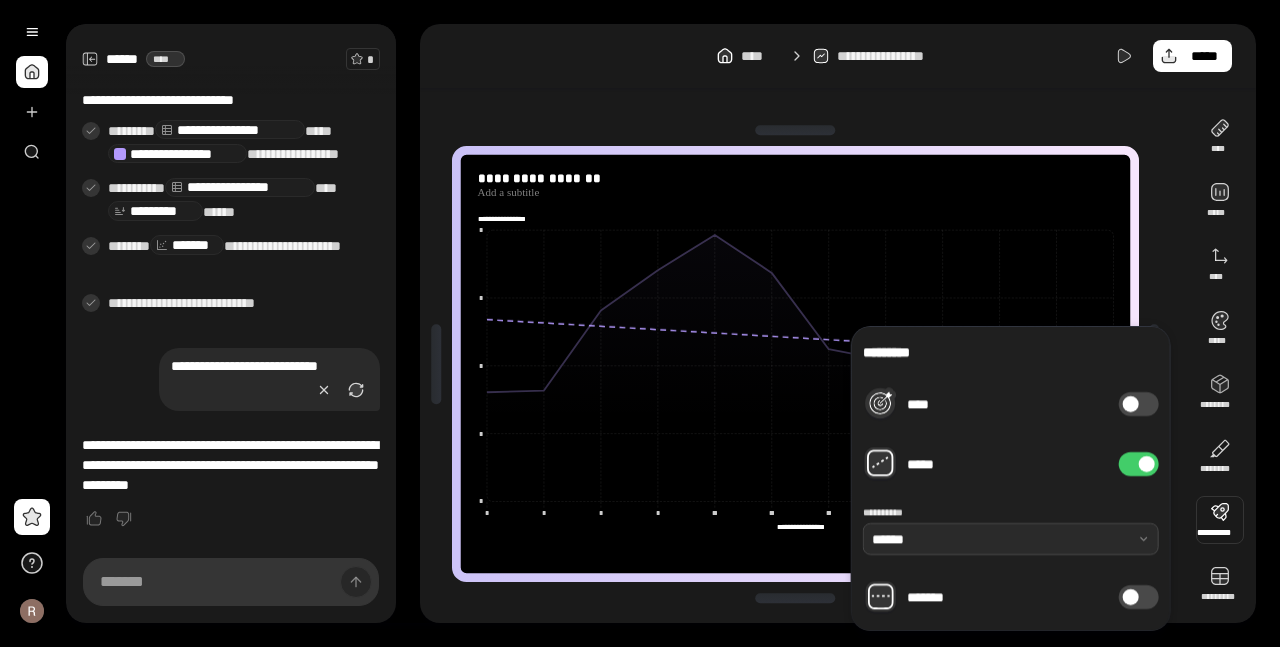 click at bounding box center (1011, 539) 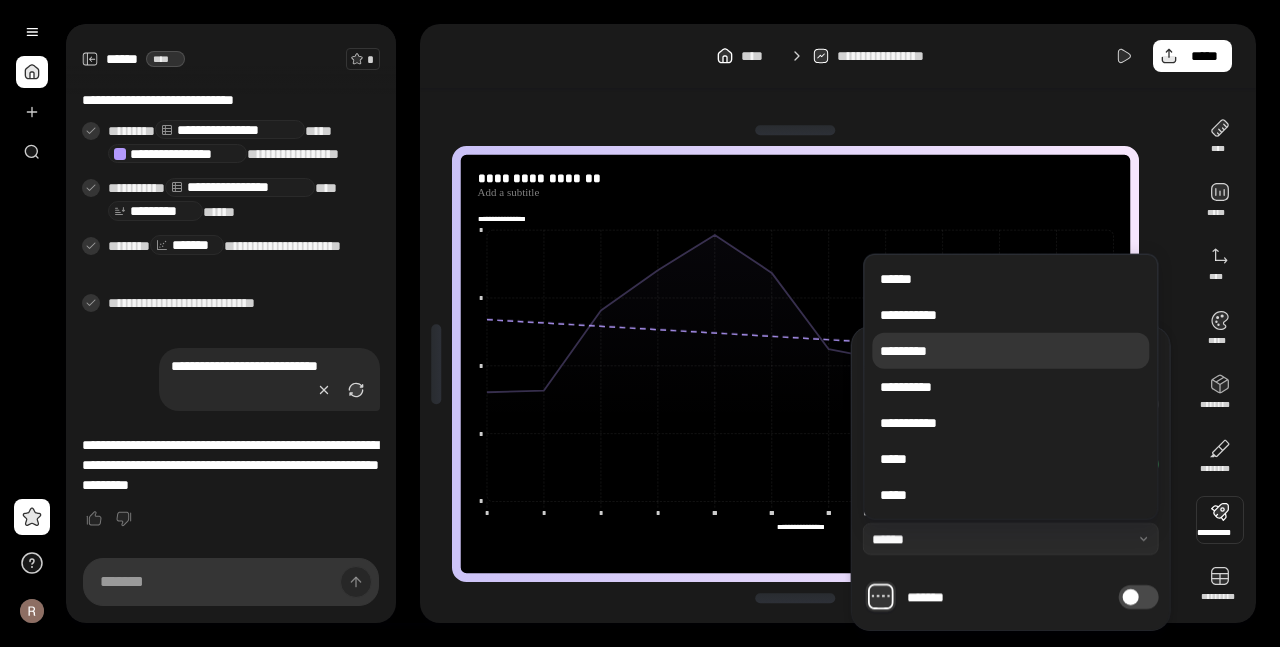 click on "*********" at bounding box center (1010, 351) 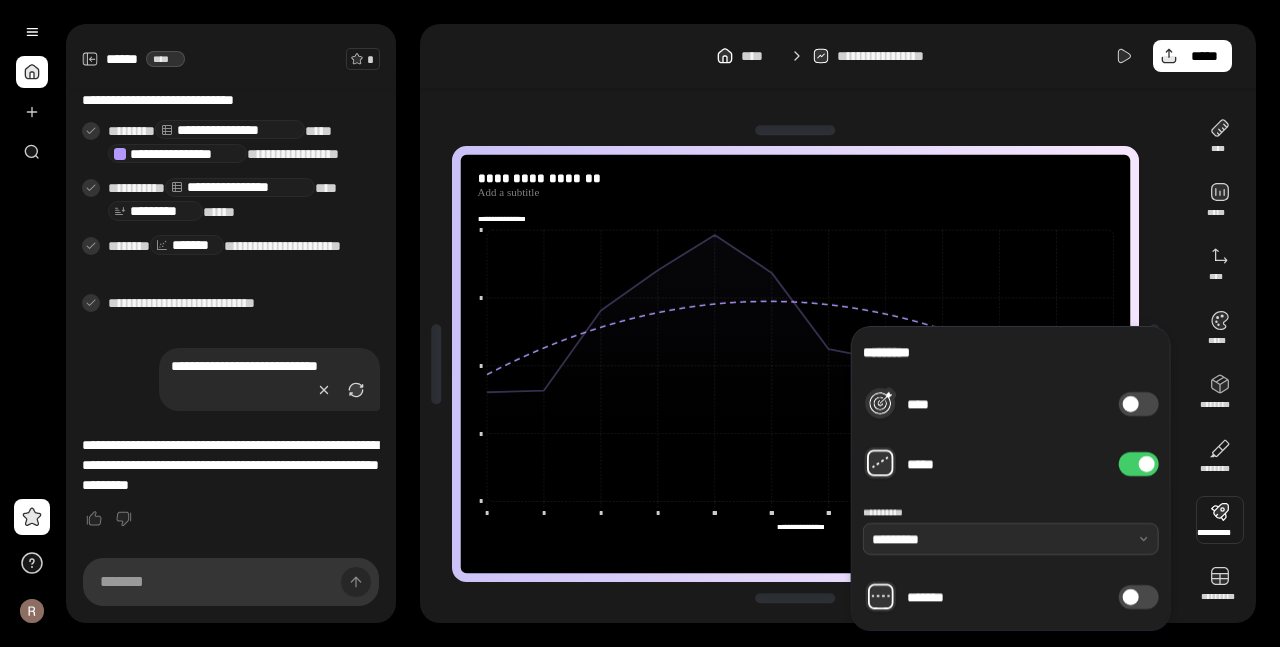 click at bounding box center (1011, 539) 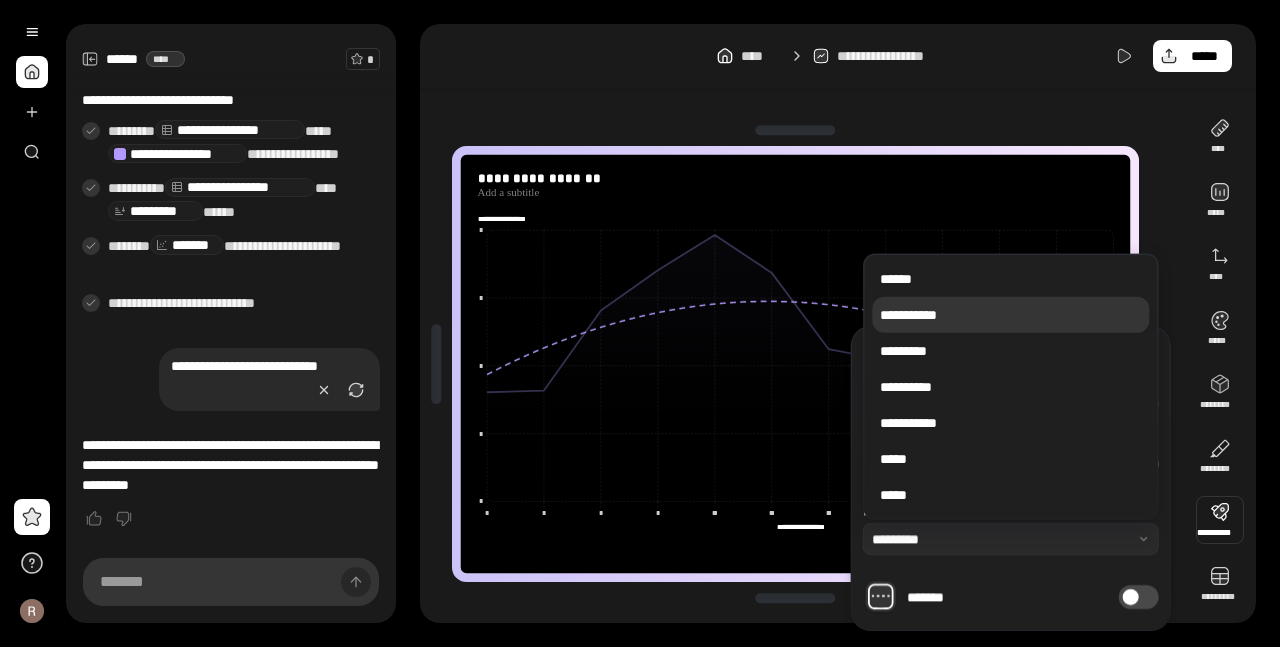 click on "**********" at bounding box center [1010, 315] 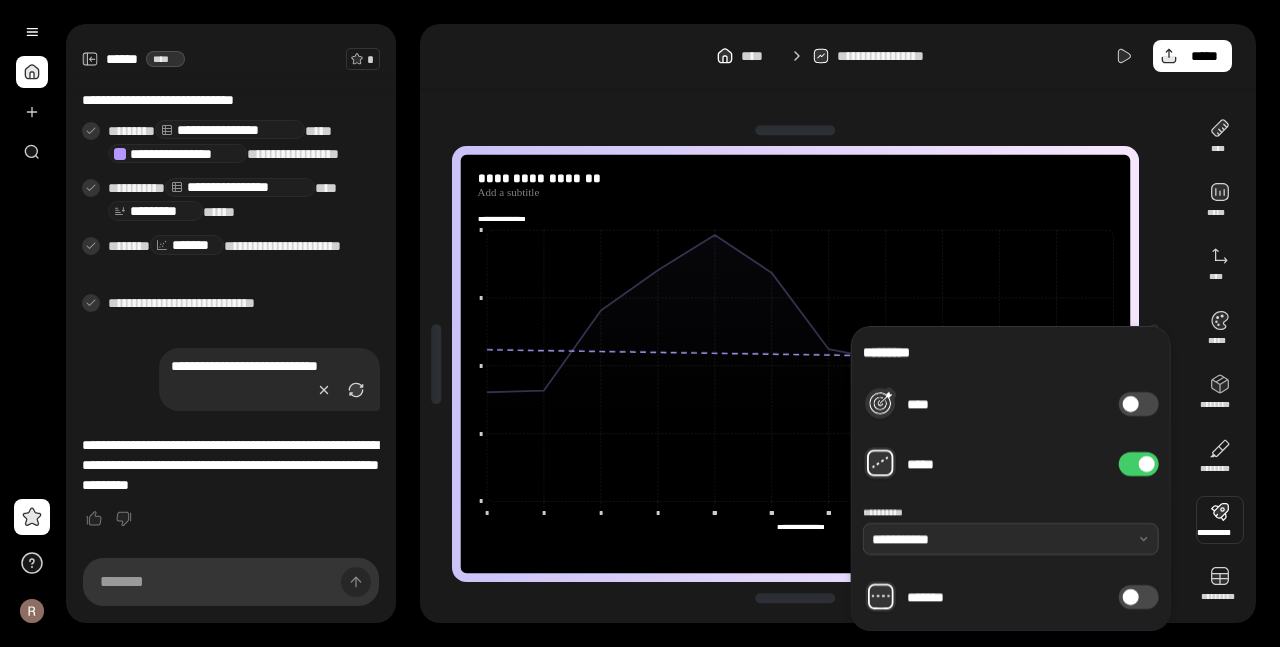 click at bounding box center [1011, 539] 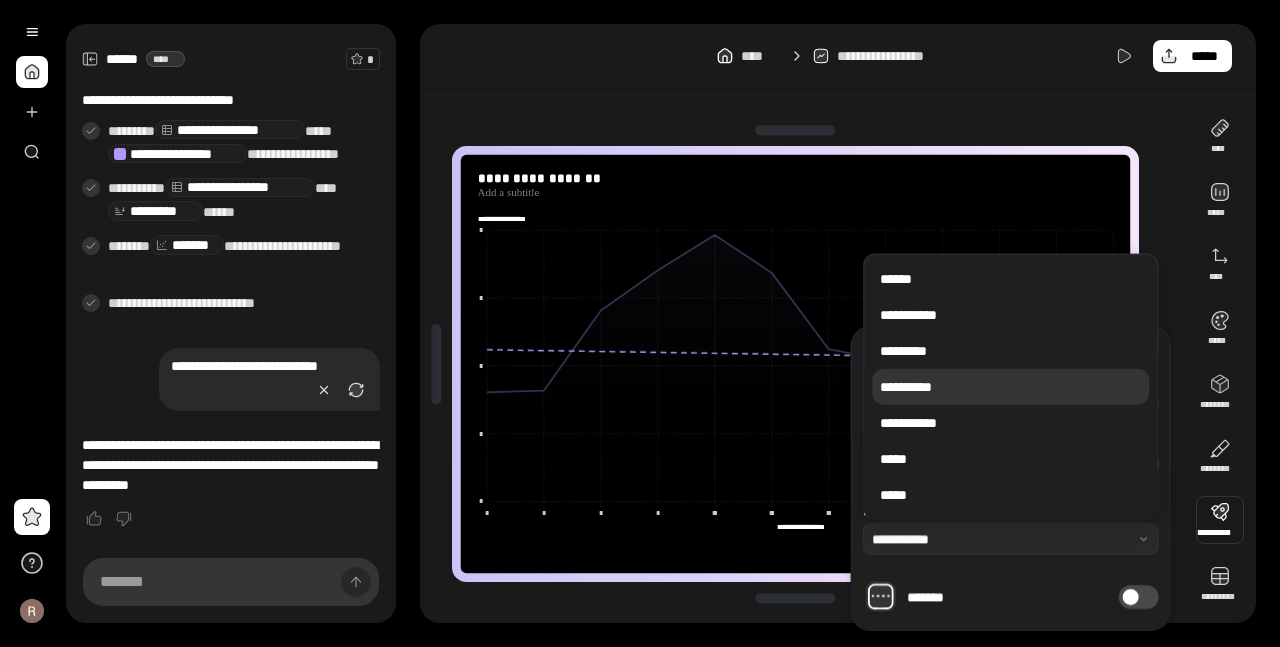 click on "**********" at bounding box center (1010, 387) 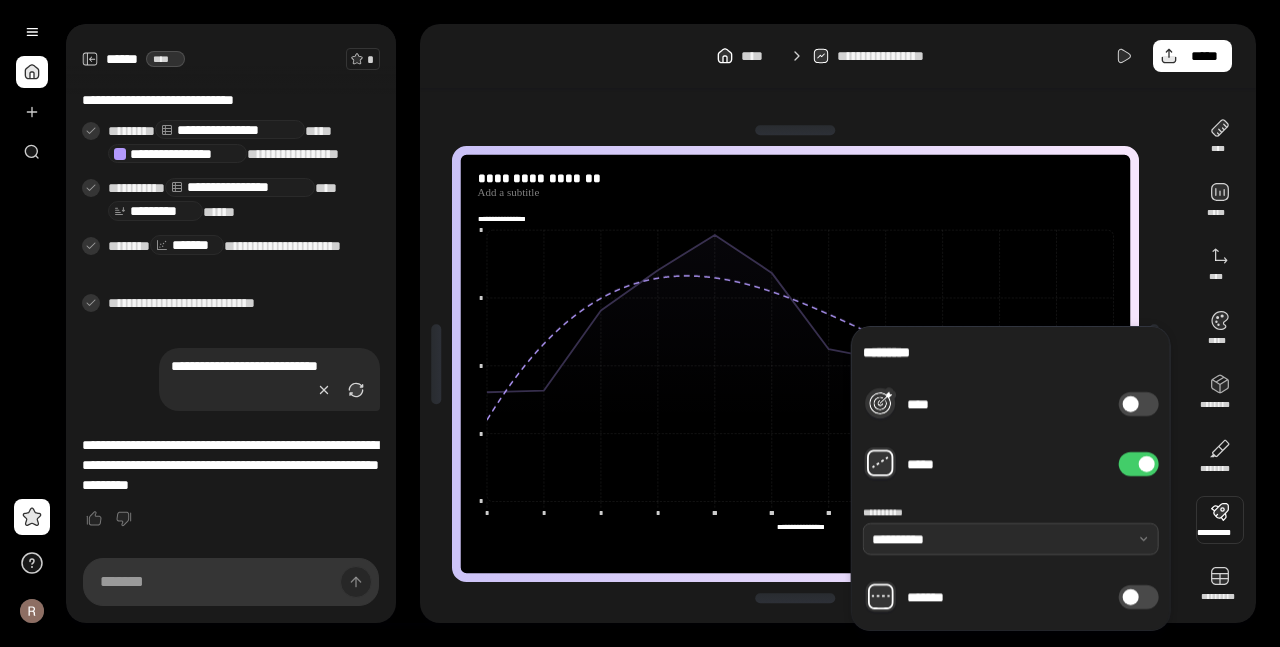 click at bounding box center (1011, 539) 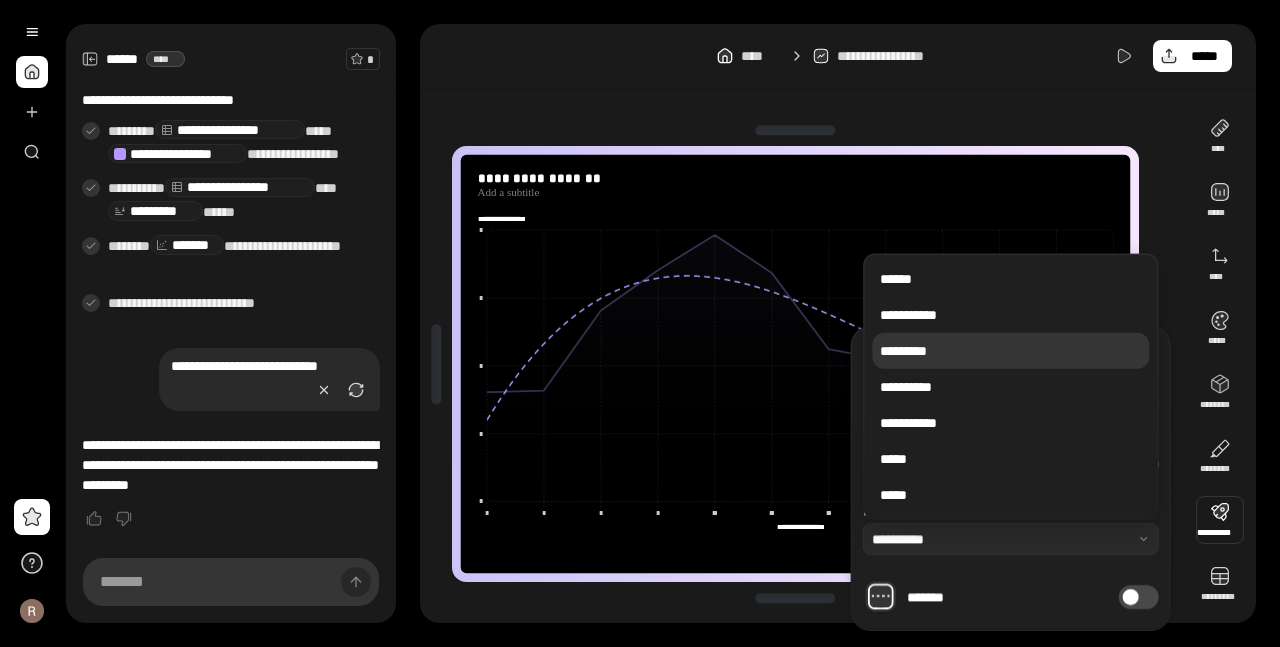click on "*********" at bounding box center (1010, 351) 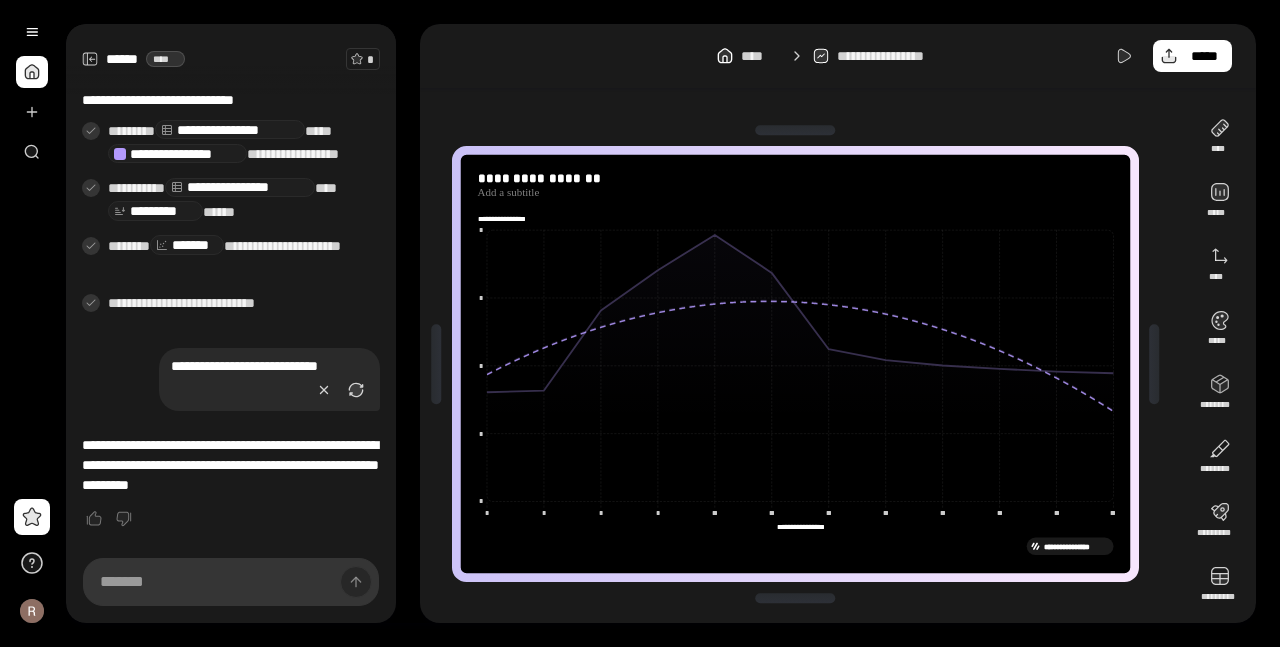 click on "**********" at bounding box center (804, 364) 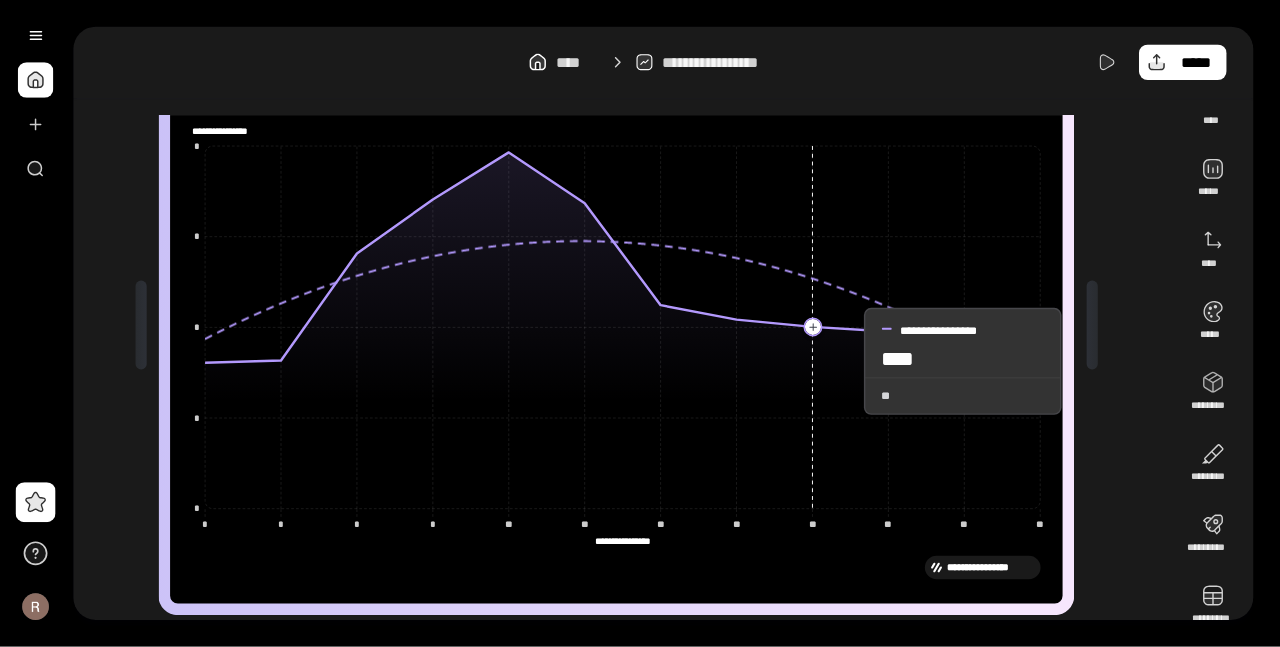scroll, scrollTop: 0, scrollLeft: 0, axis: both 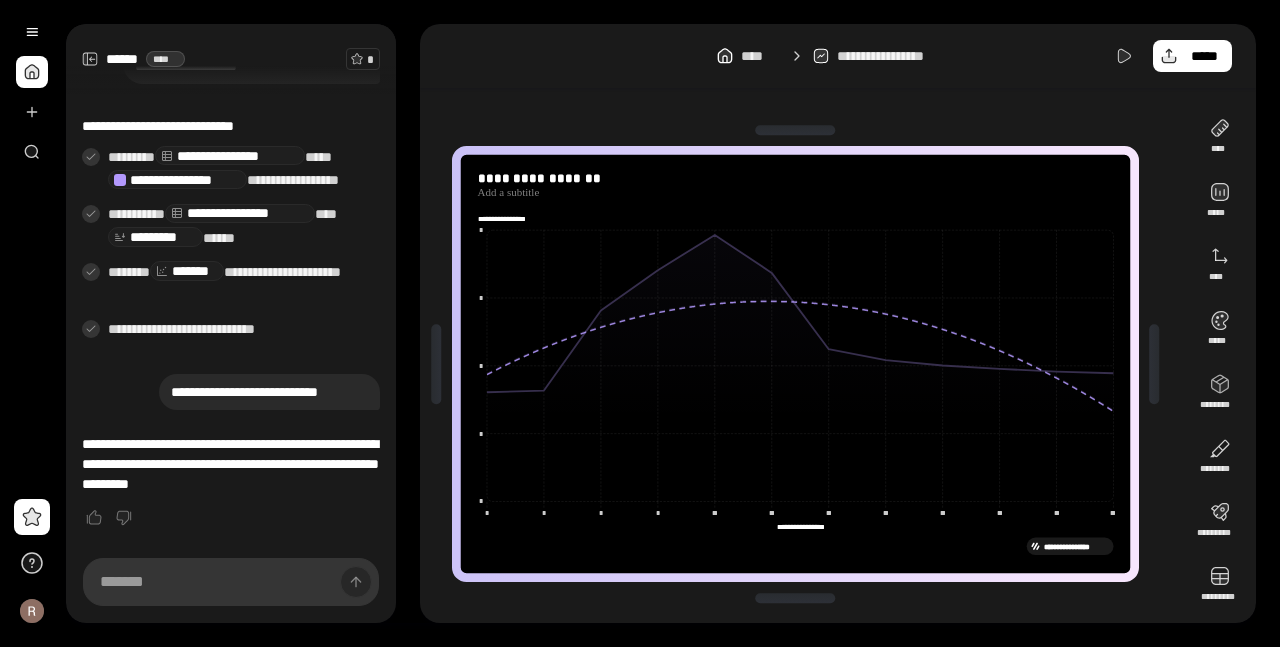 drag, startPoint x: 940, startPoint y: 152, endPoint x: 1031, endPoint y: 152, distance: 91 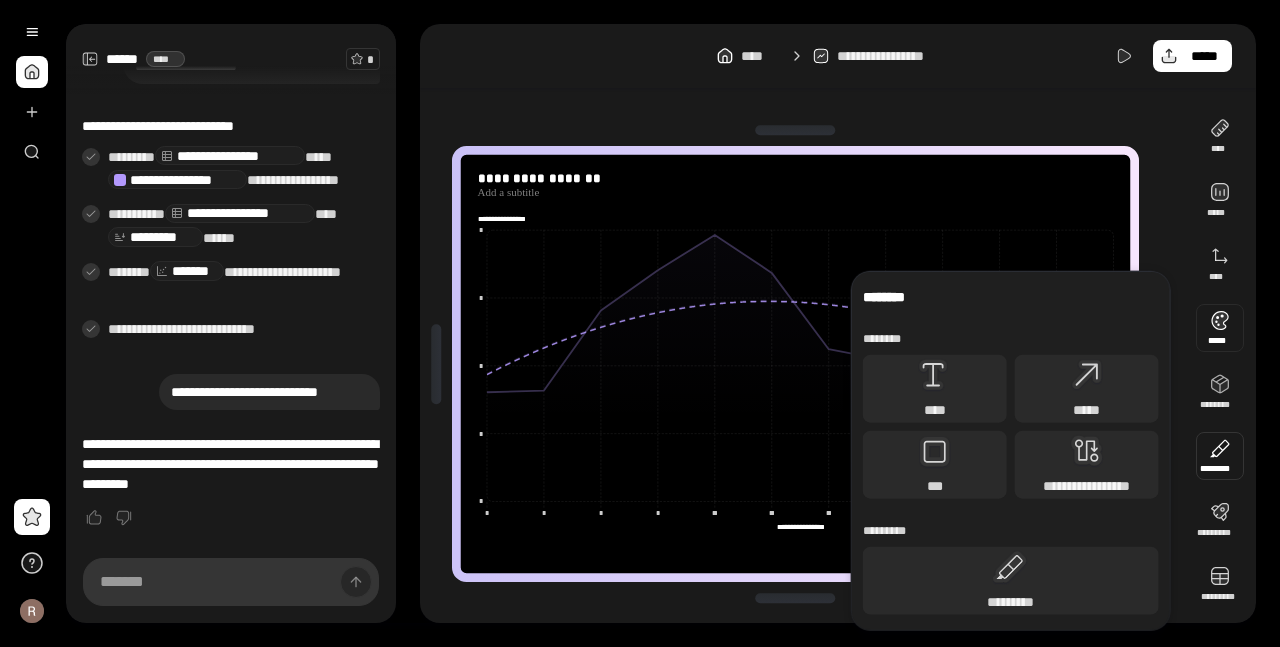 click at bounding box center [1220, 328] 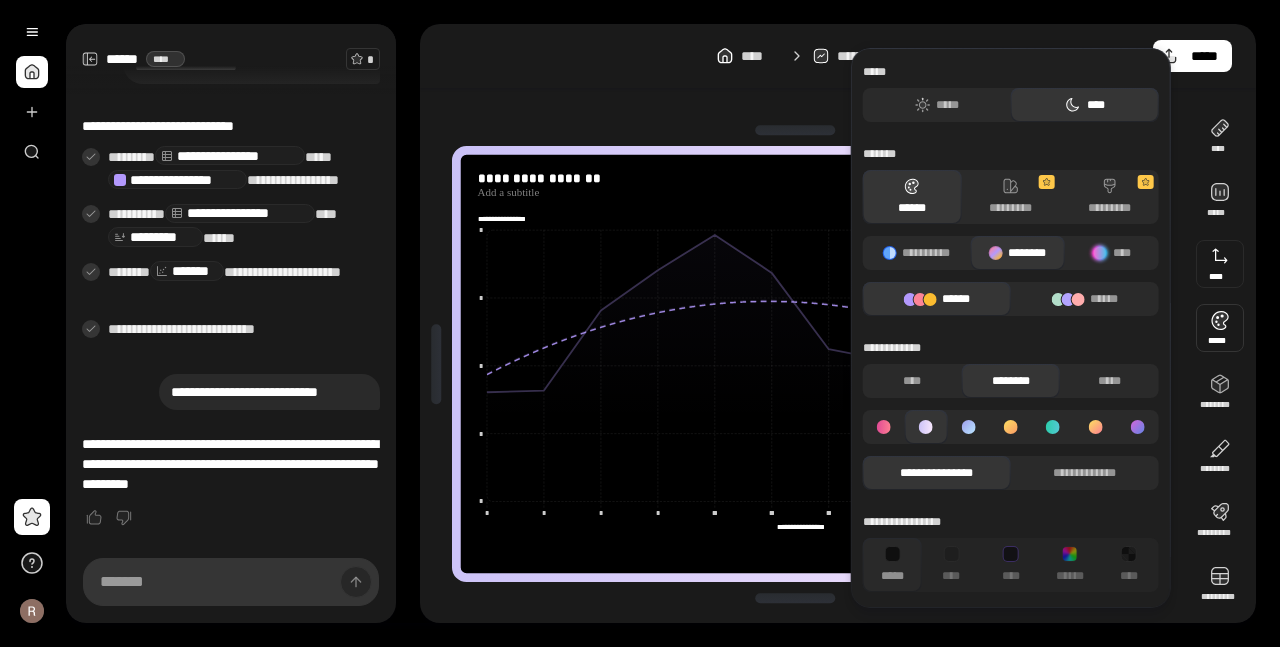 click at bounding box center (1220, 264) 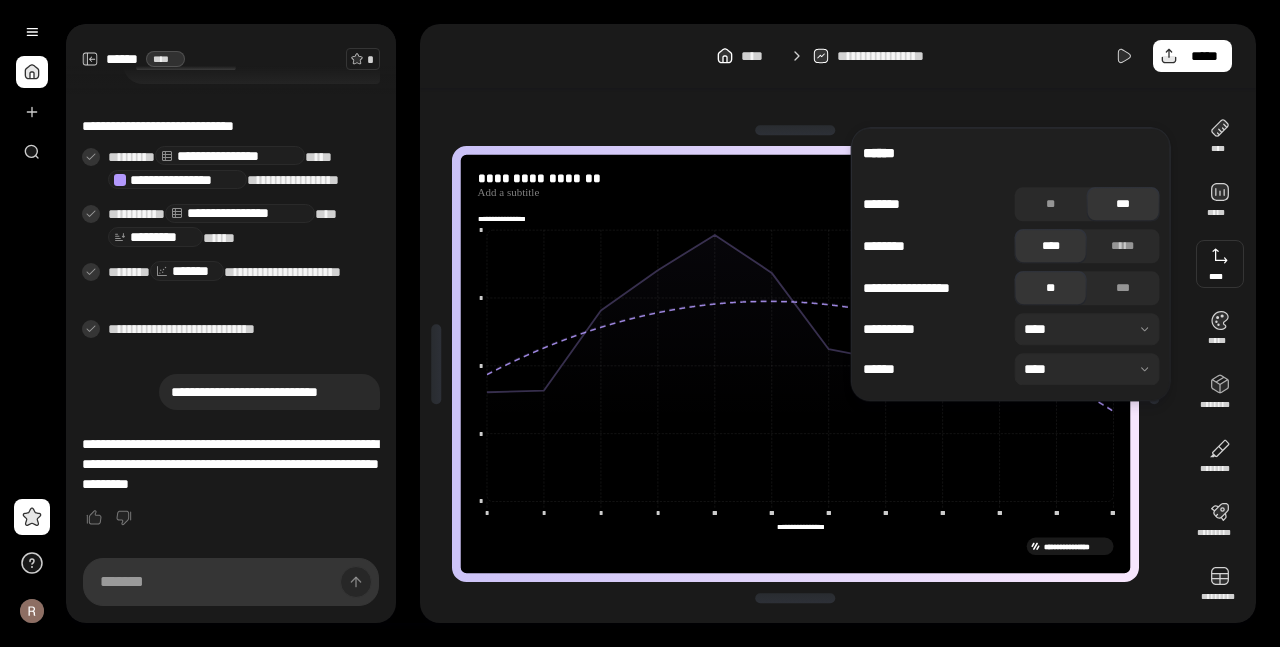 click on "******" at bounding box center (1011, 153) 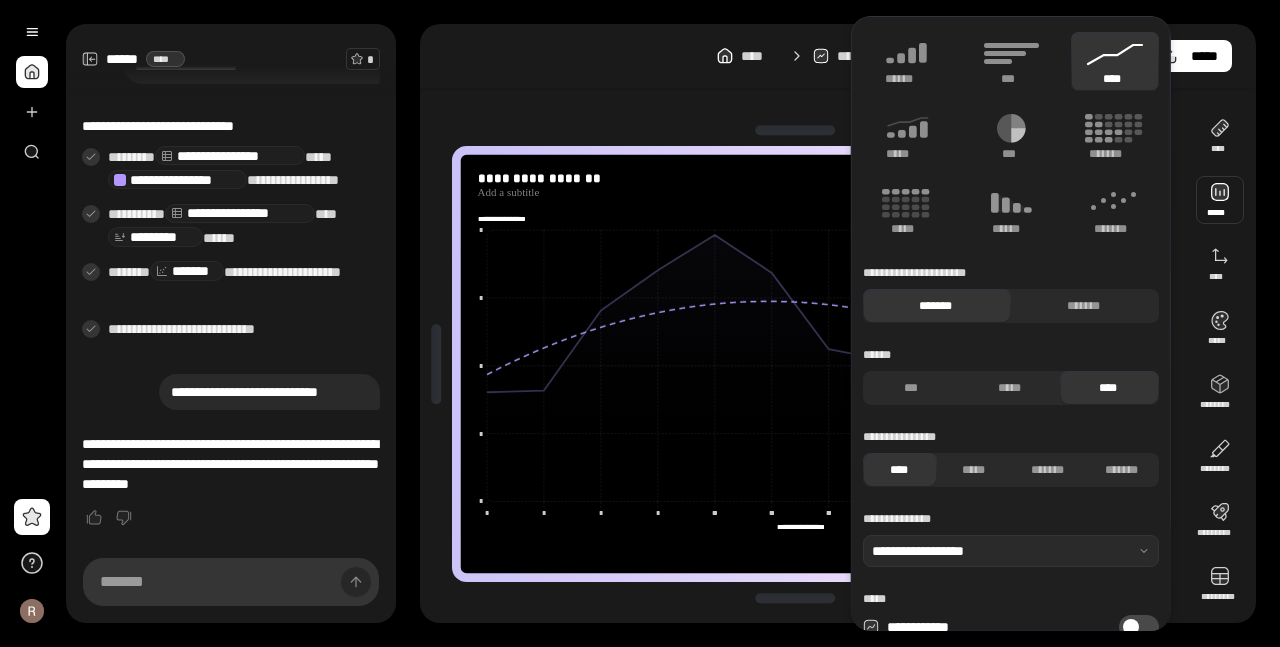 click at bounding box center (1220, 200) 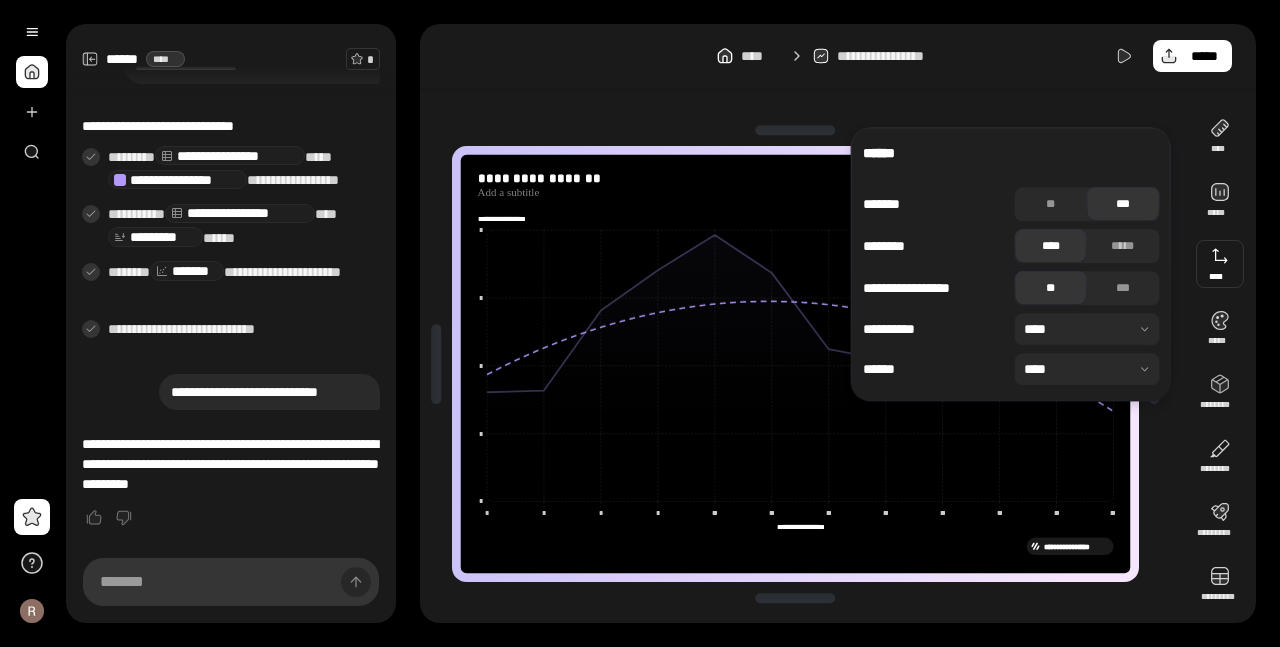 click at bounding box center [1220, 264] 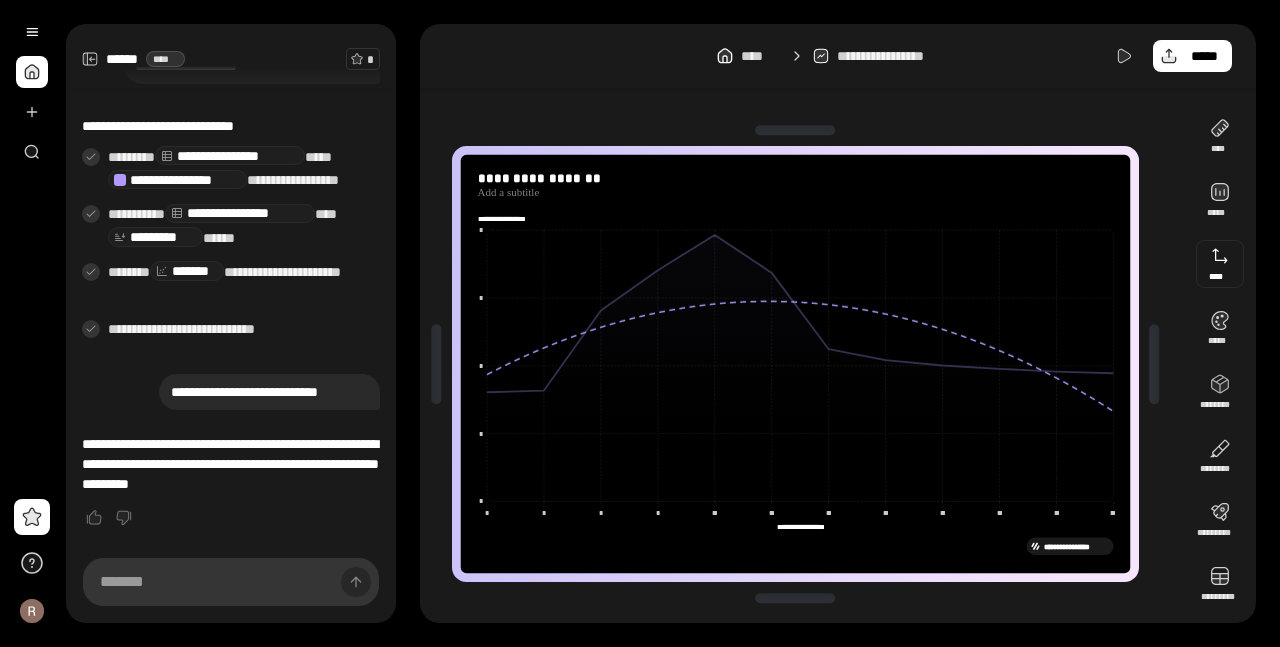 click at bounding box center (1220, 264) 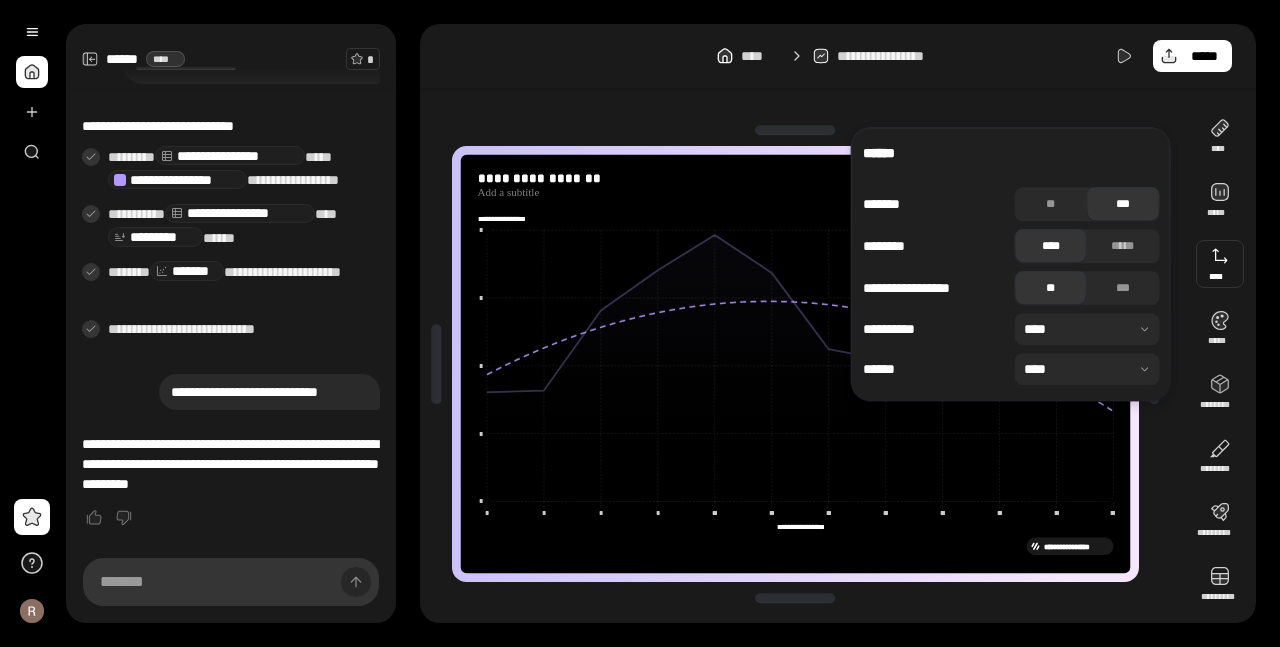 click on "******" at bounding box center (1011, 153) 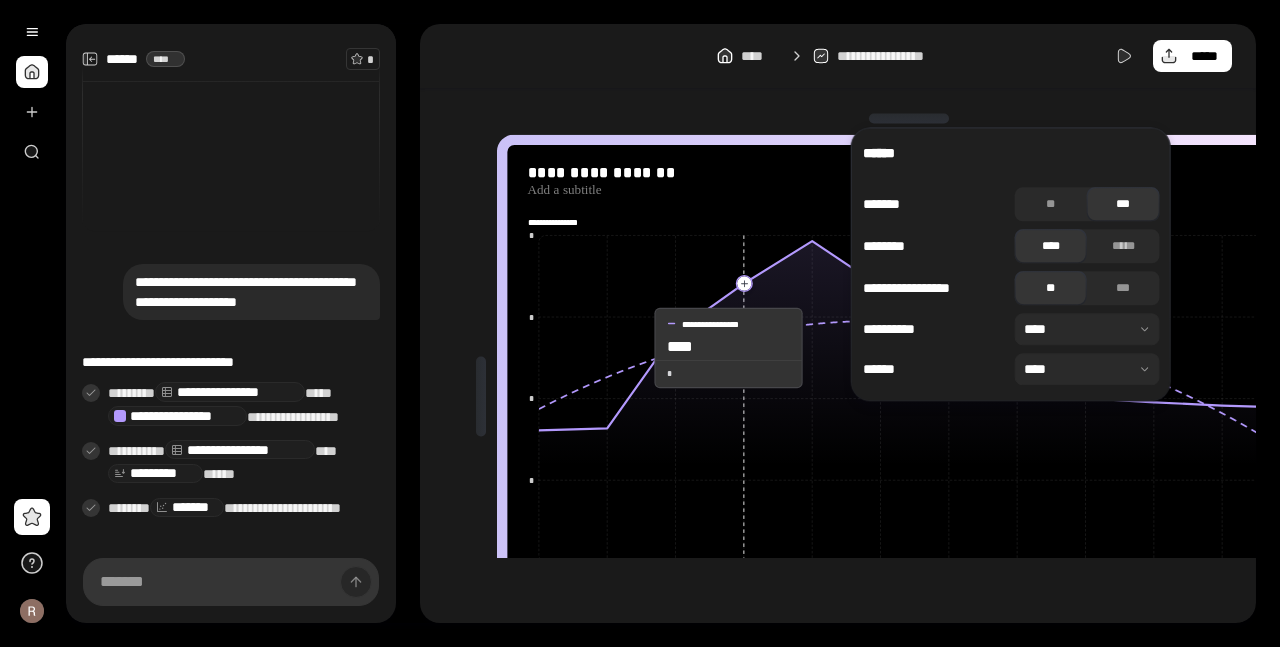 scroll, scrollTop: 254, scrollLeft: 0, axis: vertical 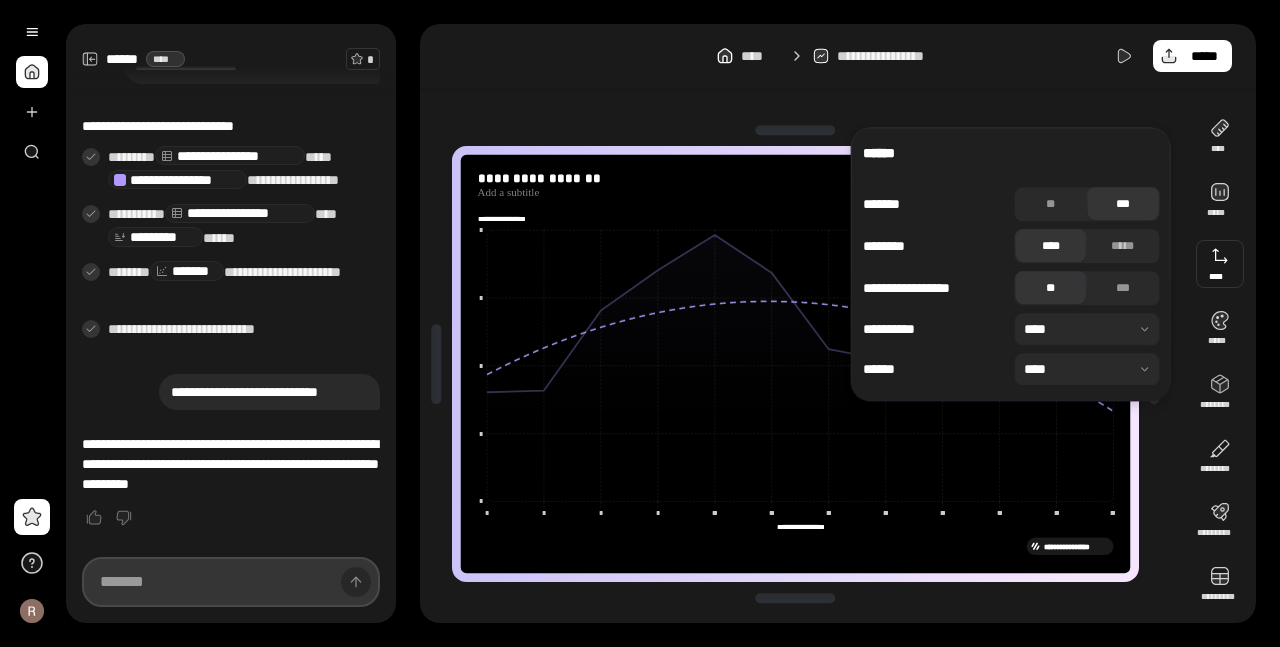 click at bounding box center (231, 582) 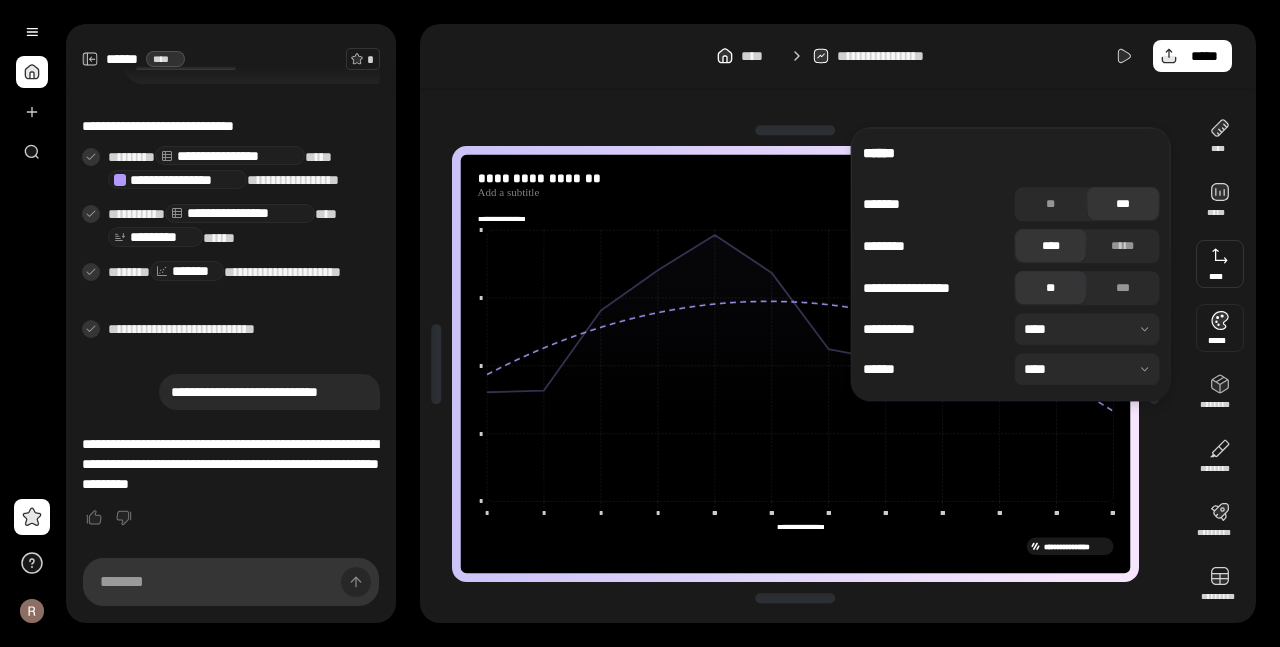 type 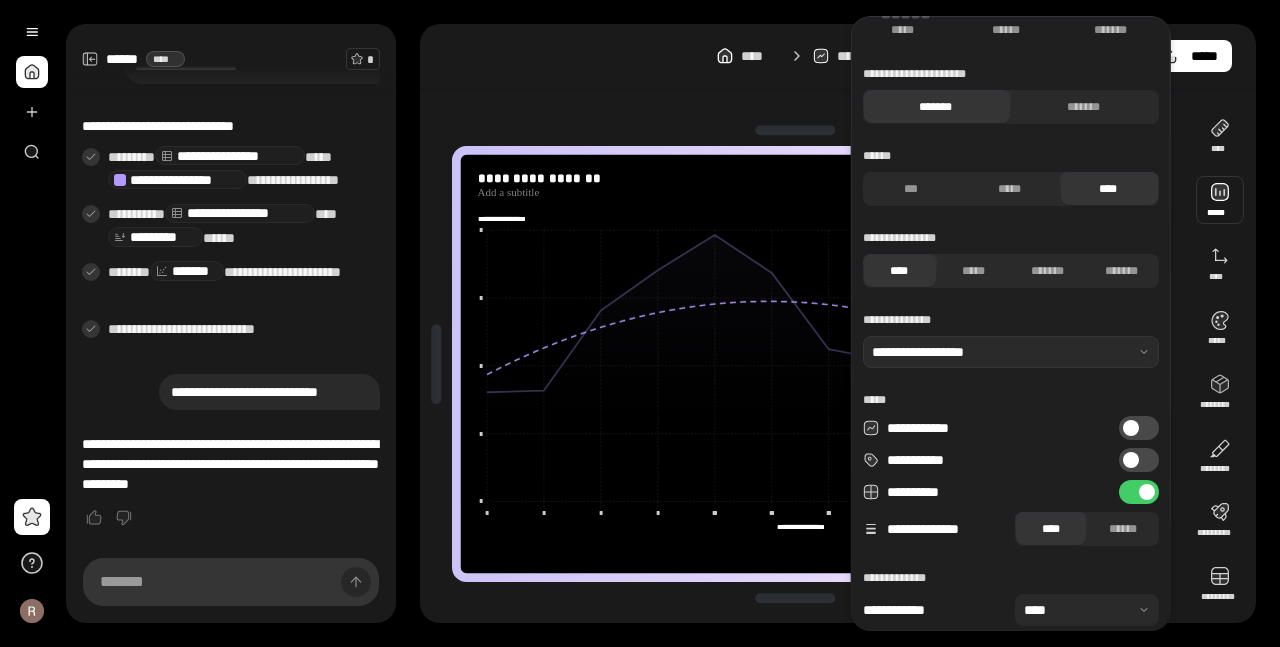 scroll, scrollTop: 200, scrollLeft: 0, axis: vertical 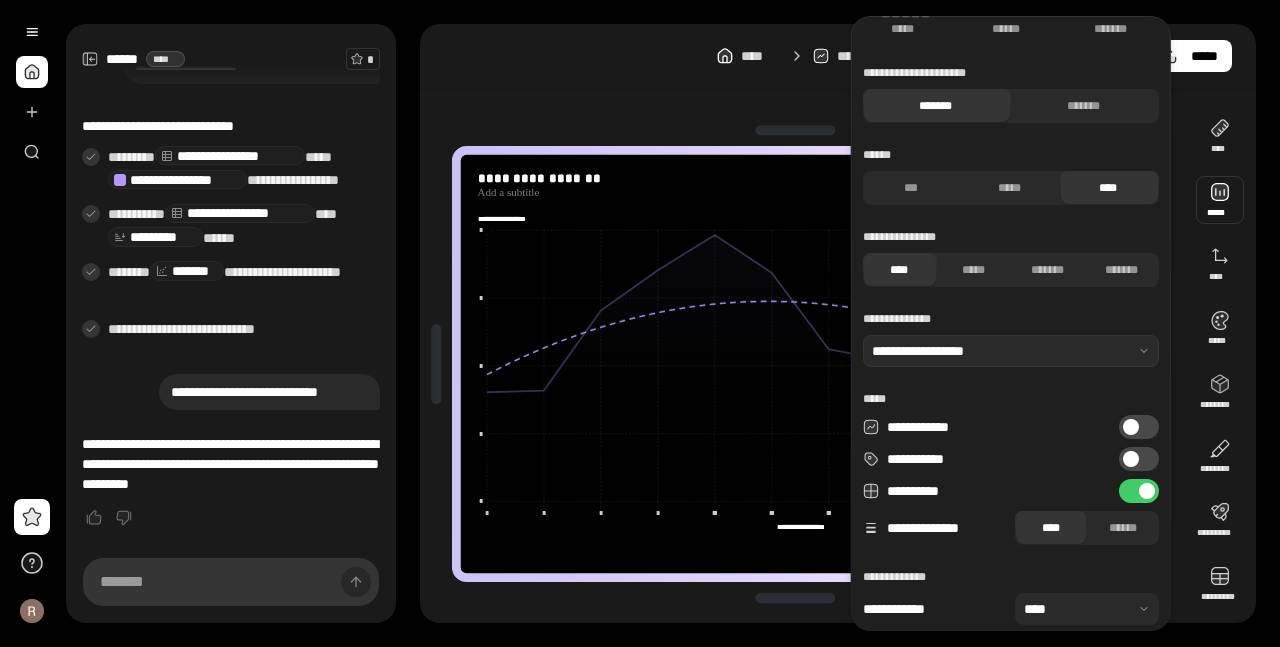 click on "**********" at bounding box center [1139, 427] 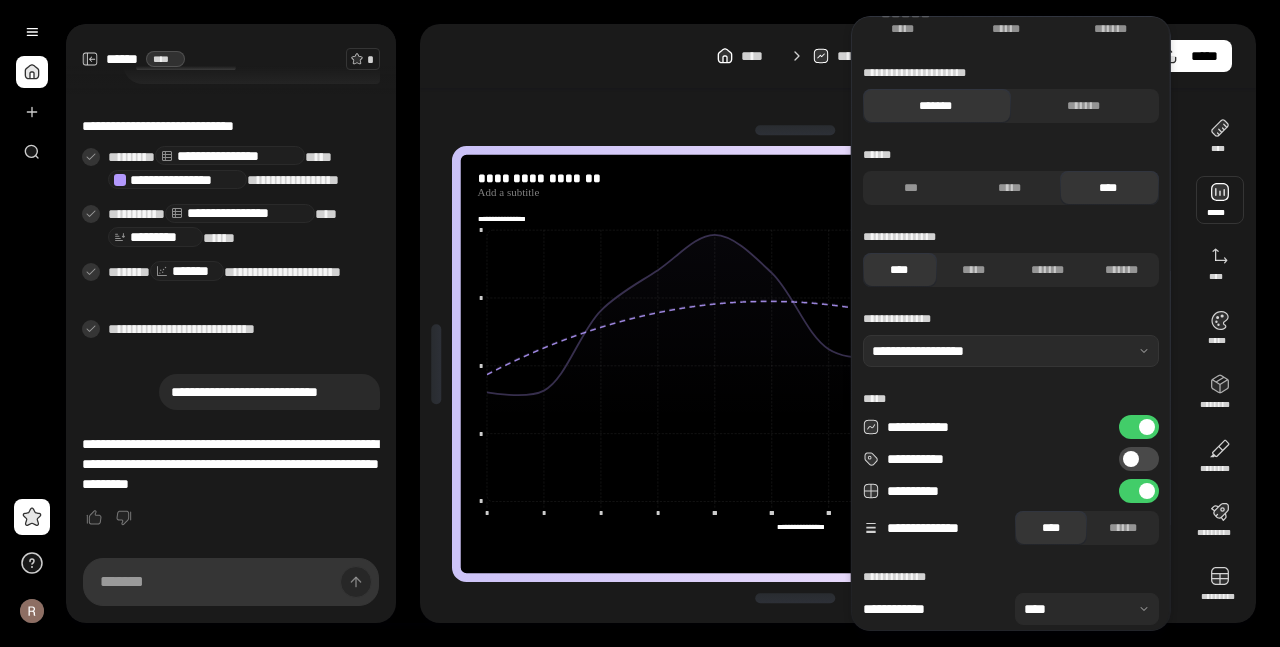click at bounding box center (1220, 200) 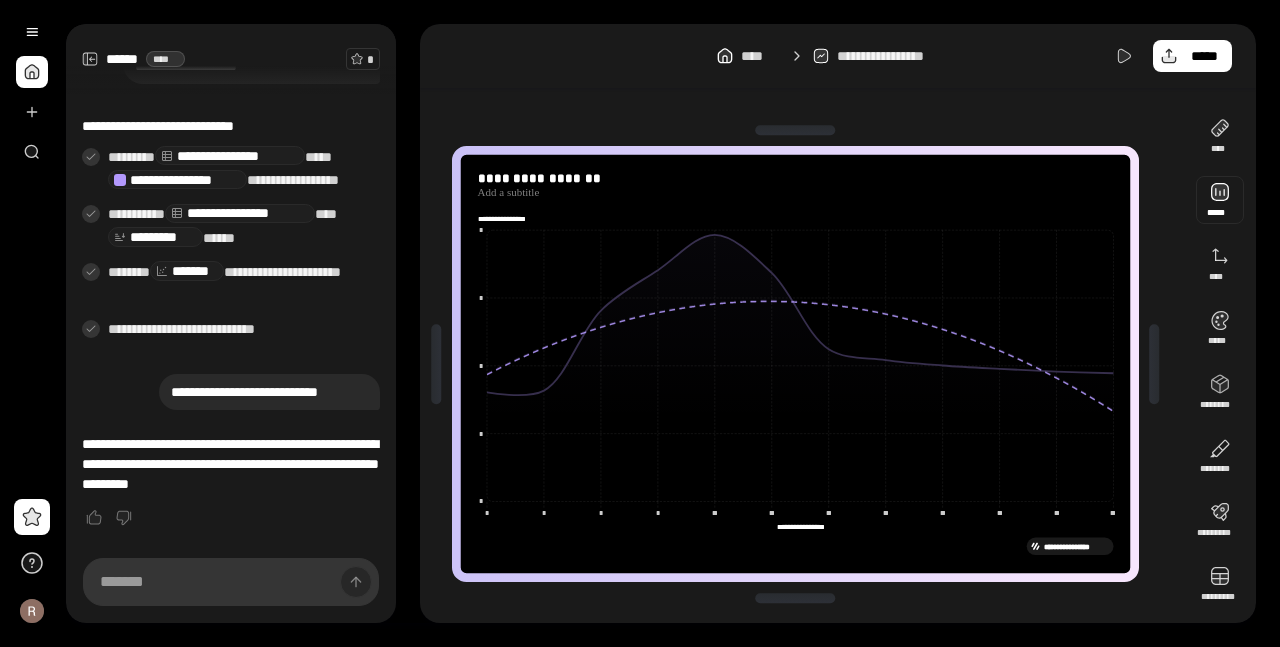 type 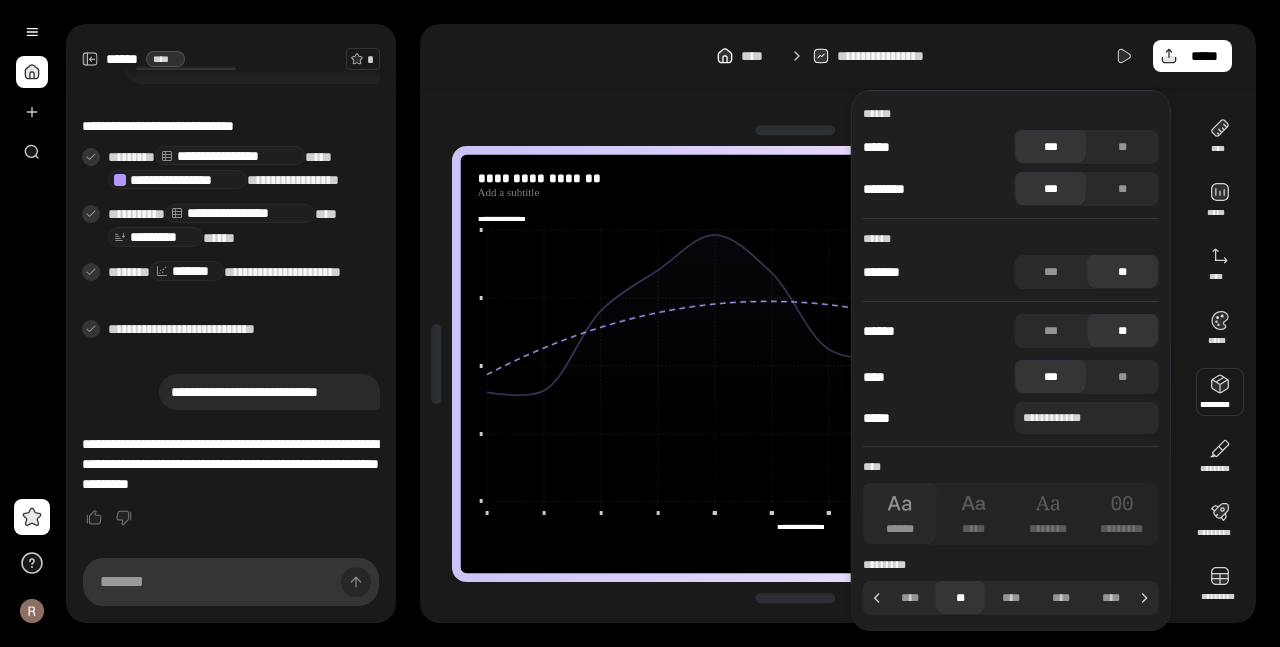 click at bounding box center [1220, 392] 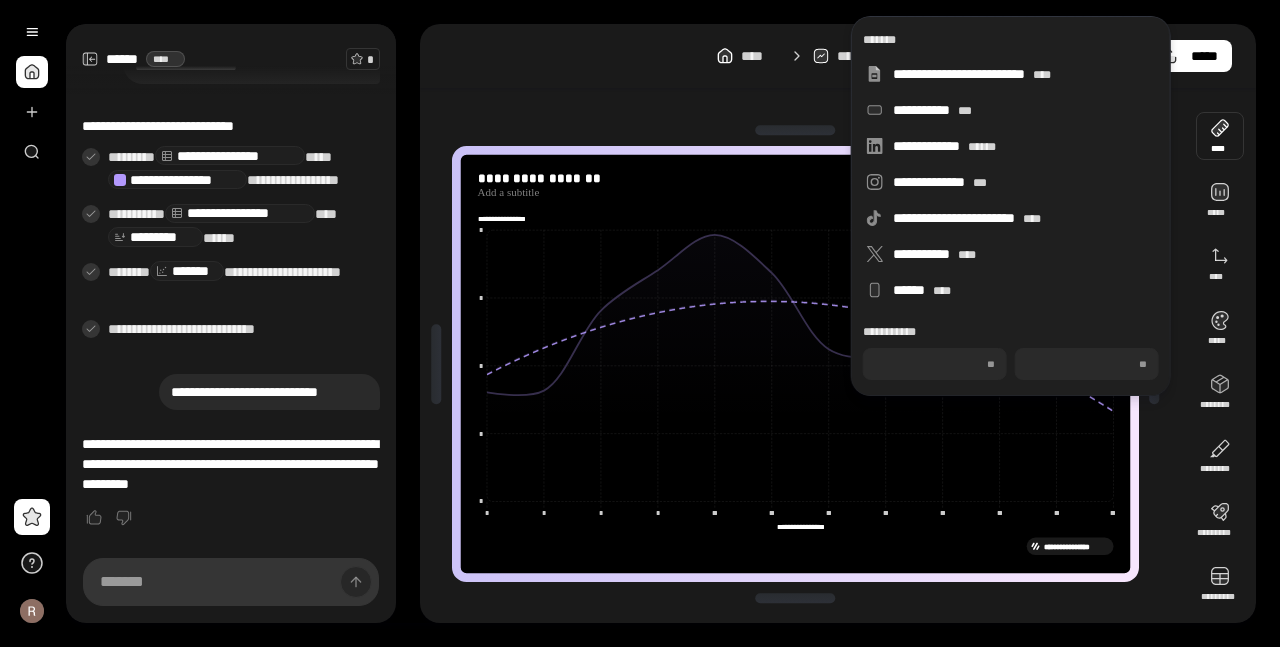 click on "**********" at bounding box center [838, 56] 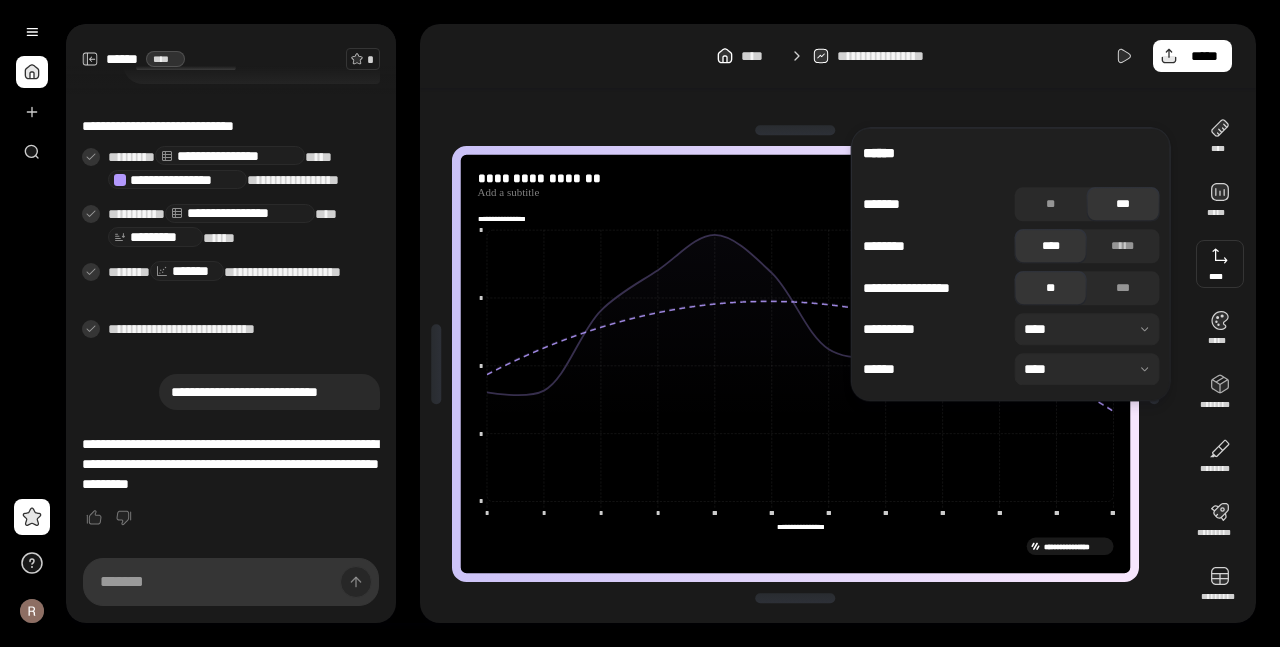 click at bounding box center (1087, 329) 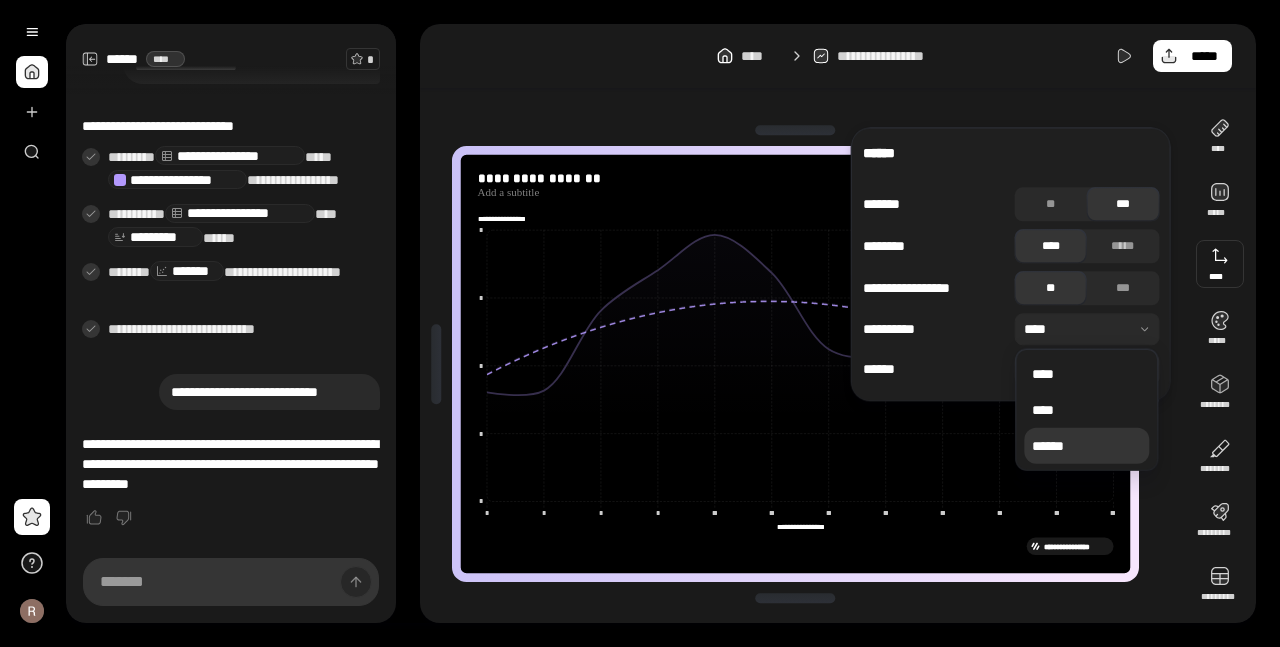 click on "******" at bounding box center (1086, 446) 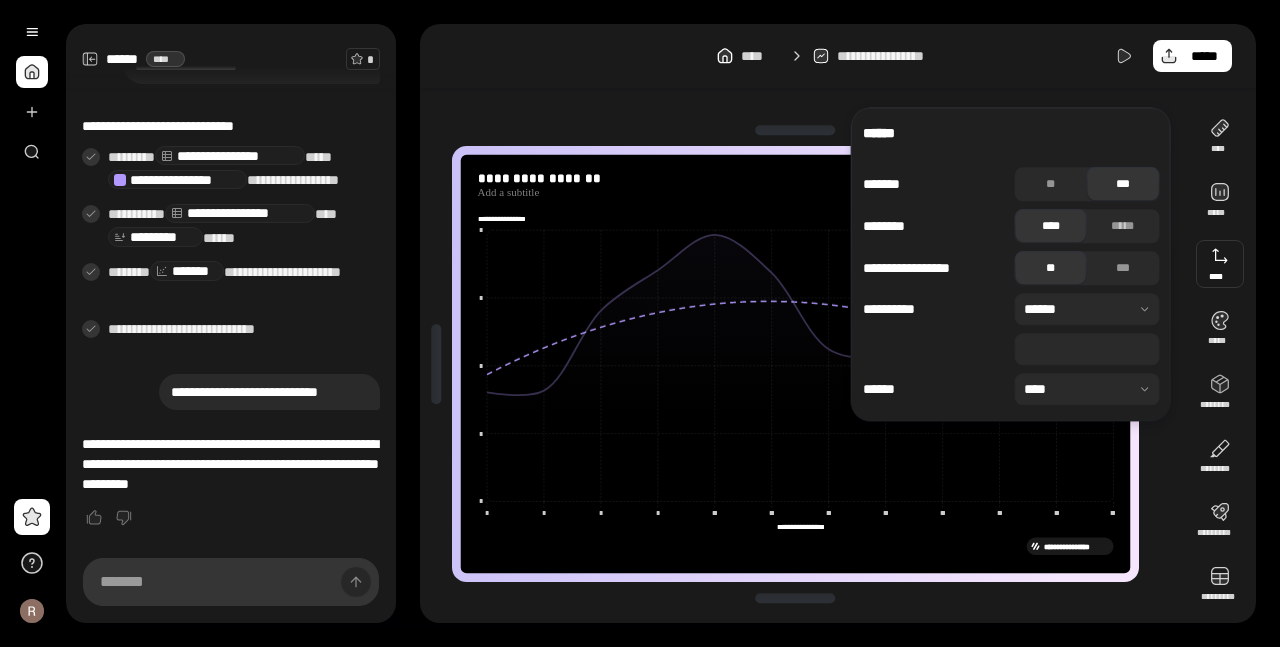 click on "*" at bounding box center [1087, 349] 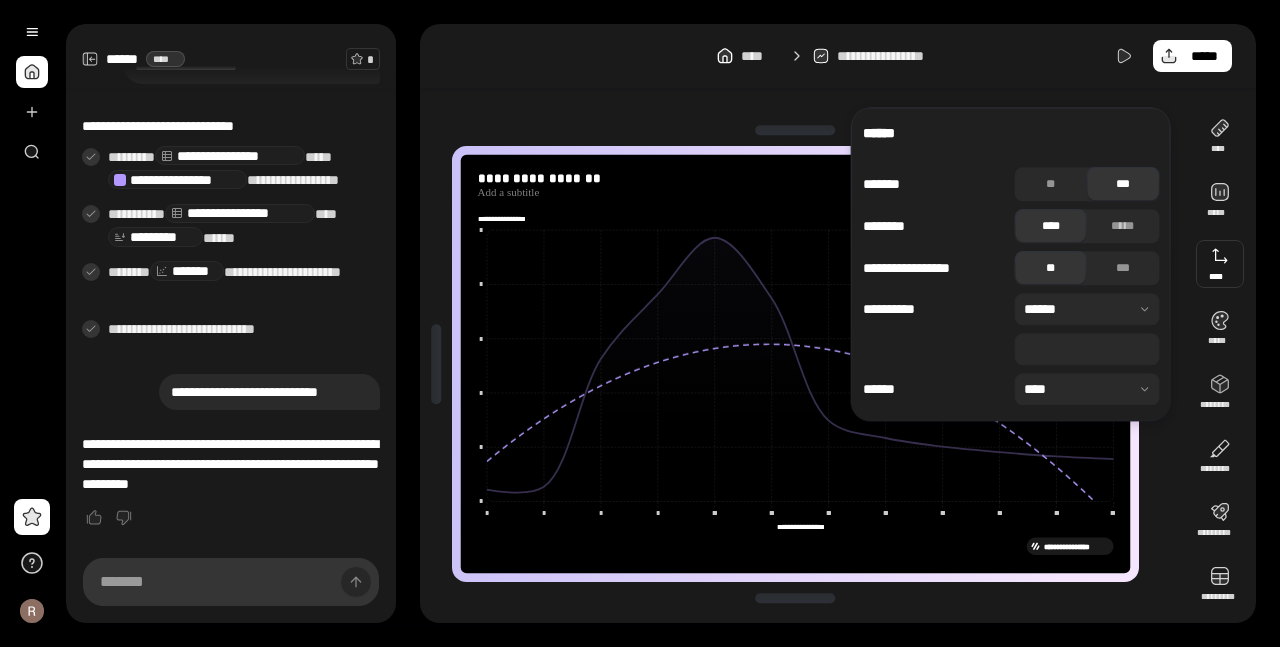 click on "**********" at bounding box center [804, 364] 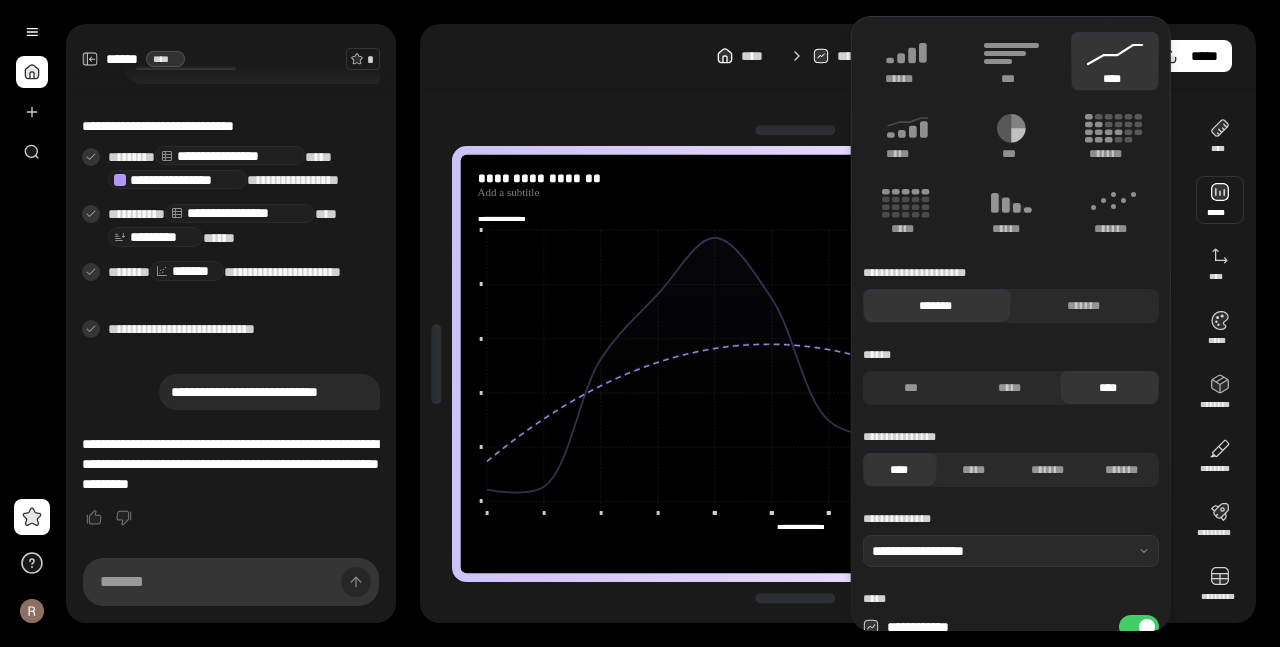 click on "**********" at bounding box center [838, 323] 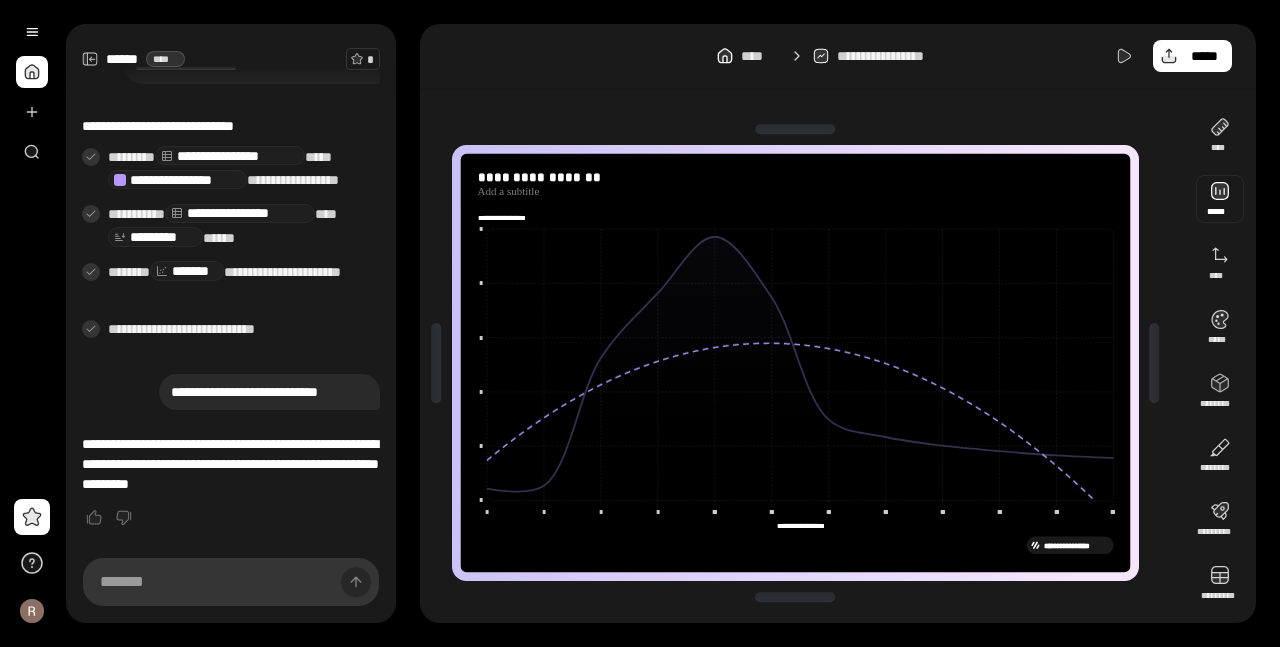 scroll, scrollTop: 22, scrollLeft: 0, axis: vertical 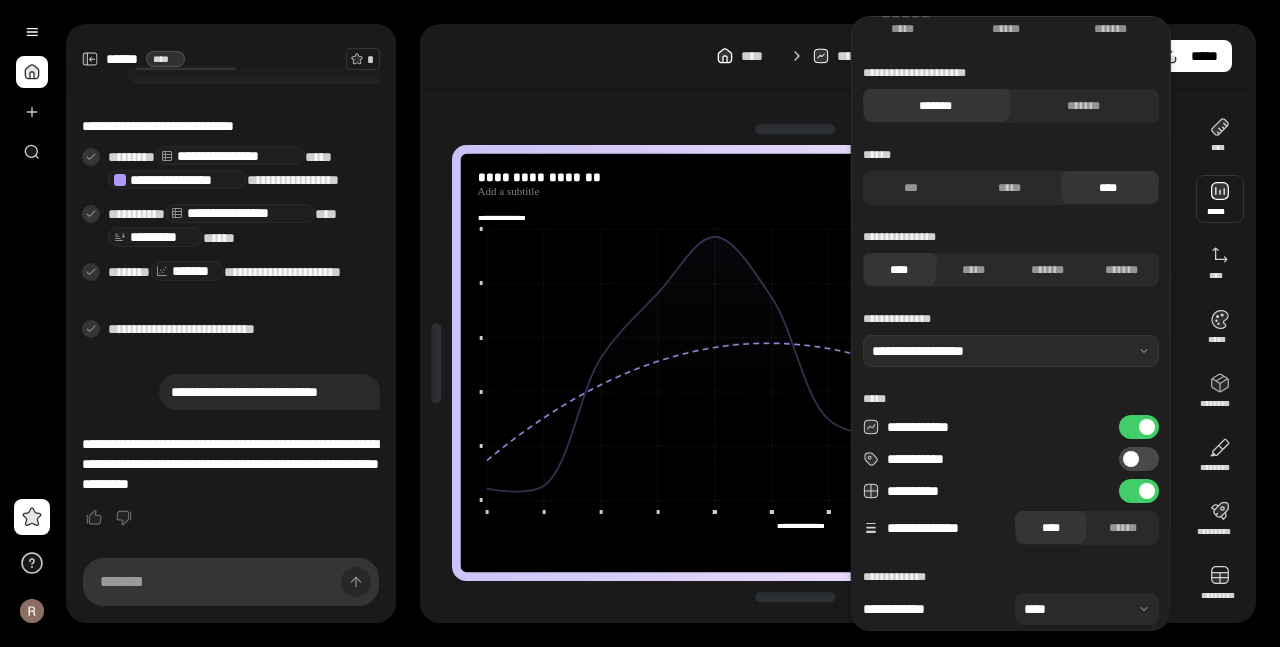 click on "**********" at bounding box center (1139, 459) 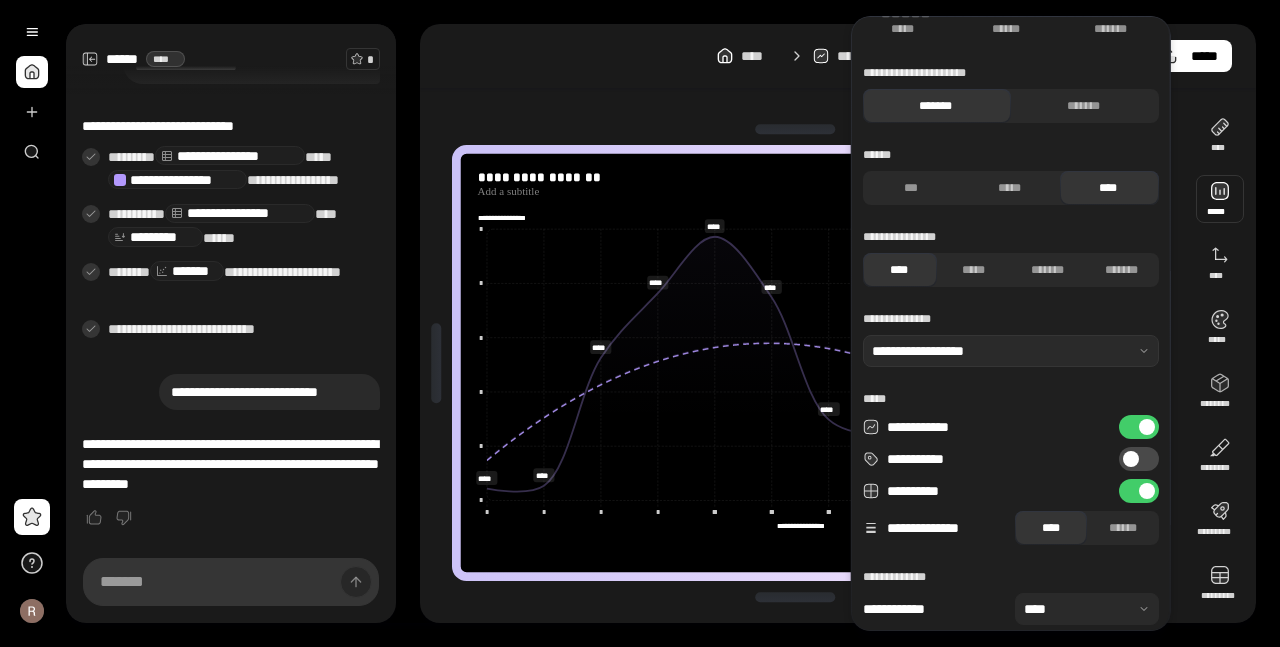 scroll, scrollTop: 1, scrollLeft: 0, axis: vertical 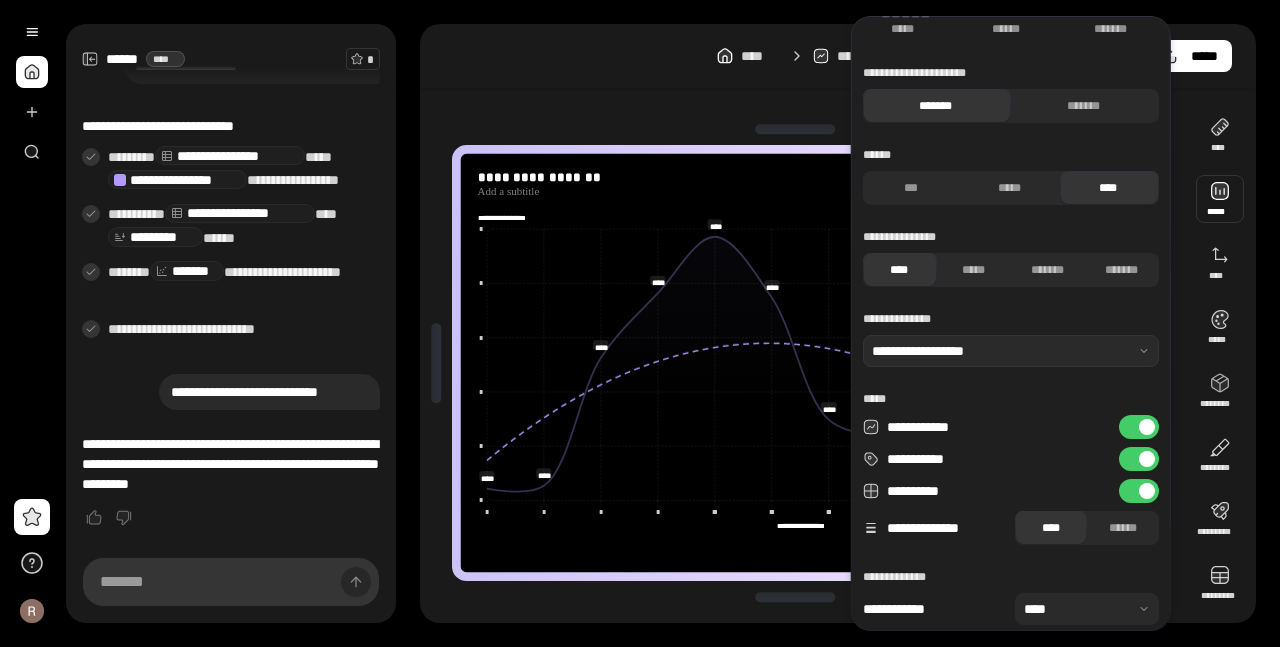 click at bounding box center [1147, 459] 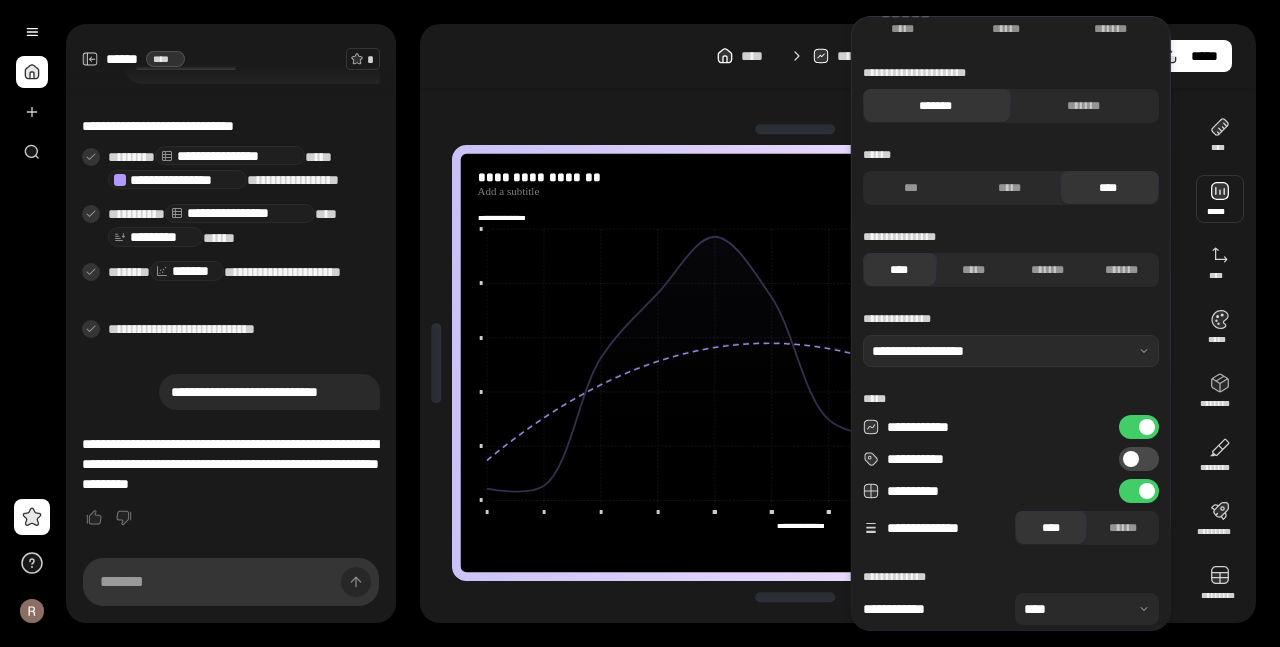 click on "**********" at bounding box center (1139, 459) 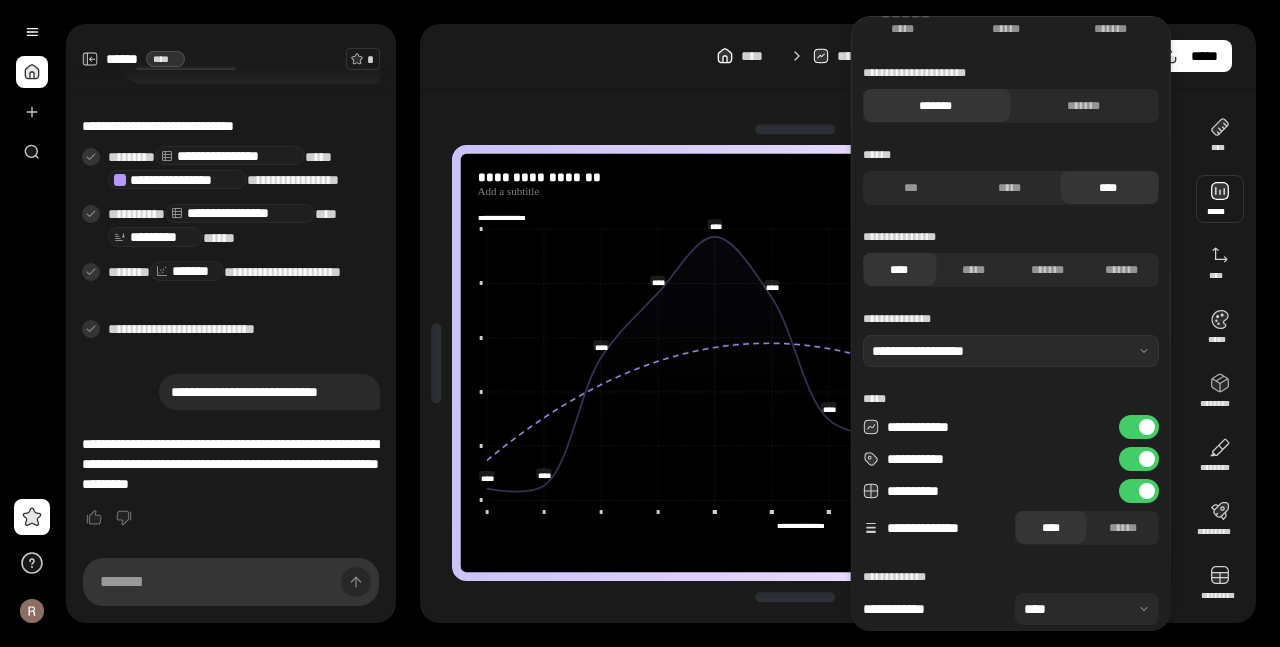 click on "**********" at bounding box center (1139, 459) 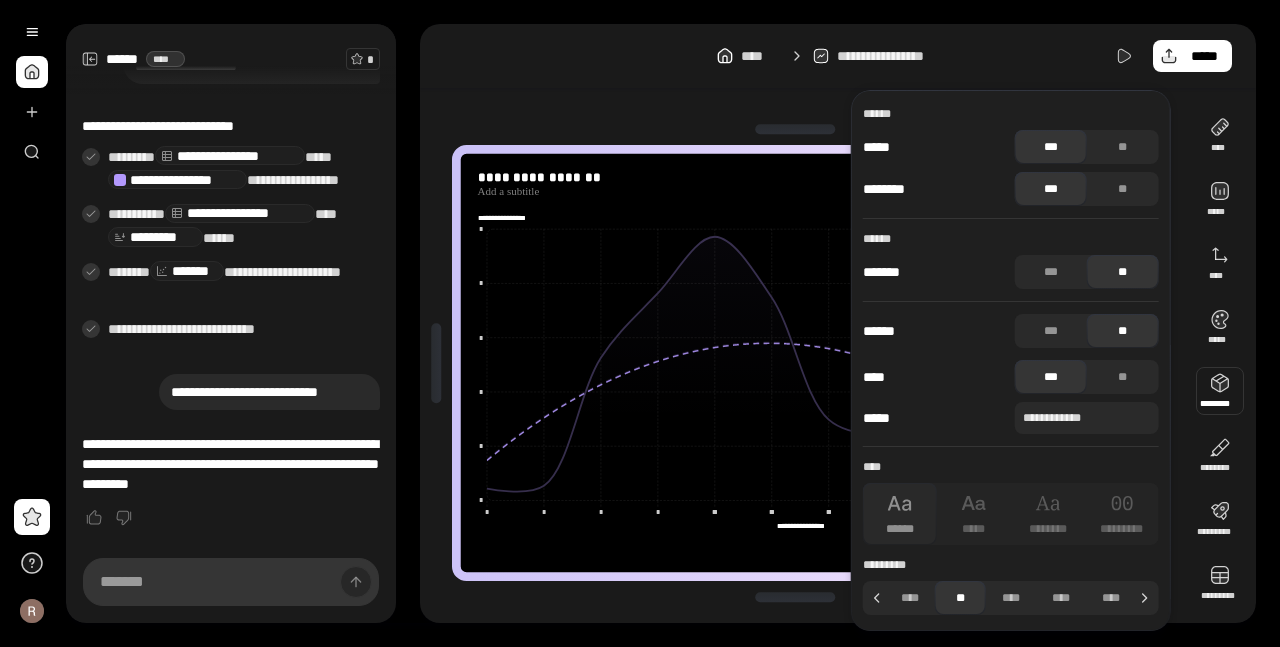 click at bounding box center (1220, 391) 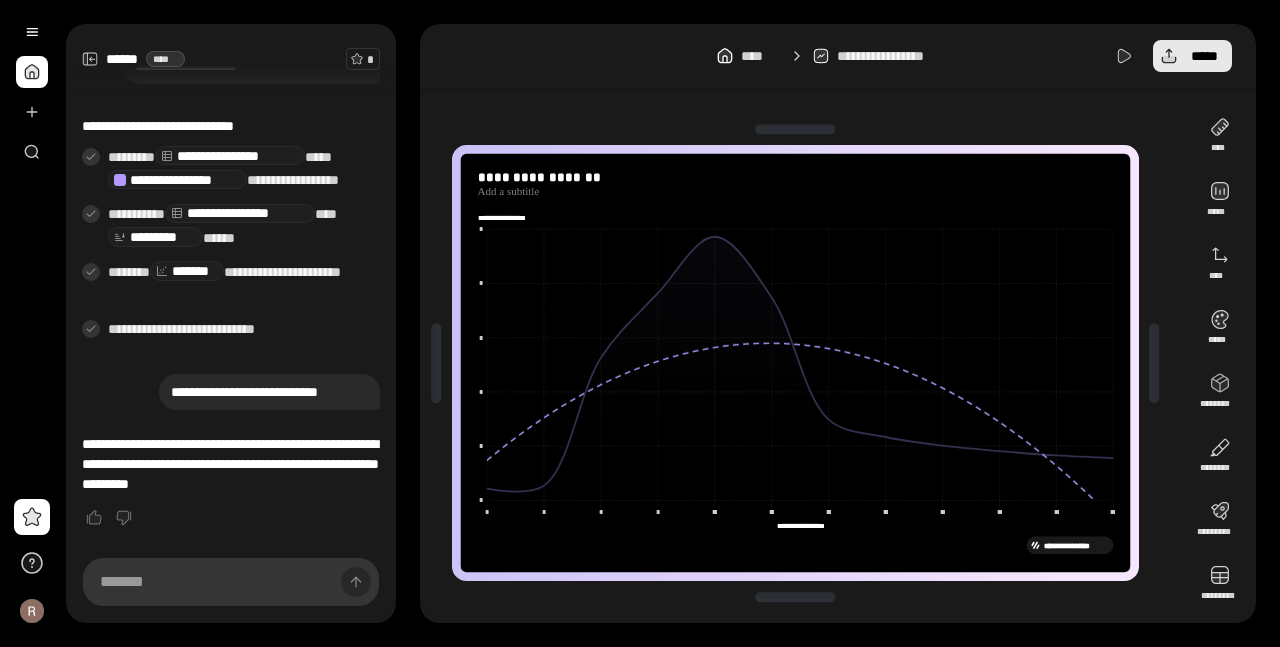 click on "*****" at bounding box center [1192, 56] 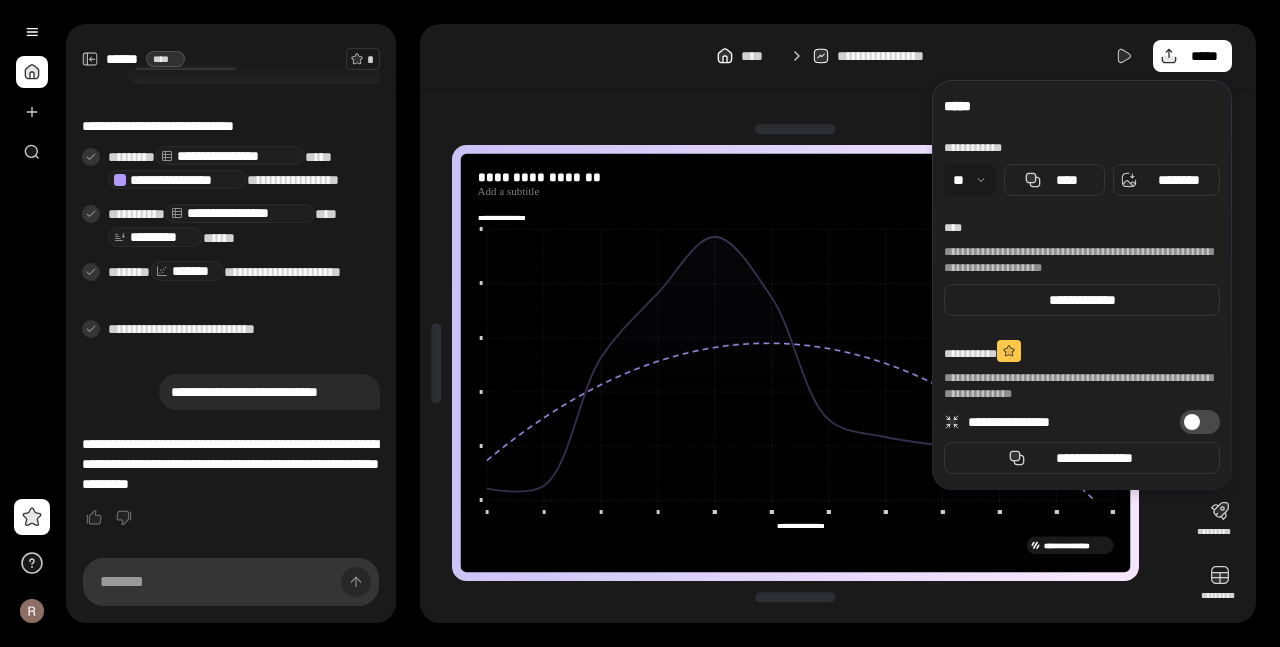 click at bounding box center (970, 180) 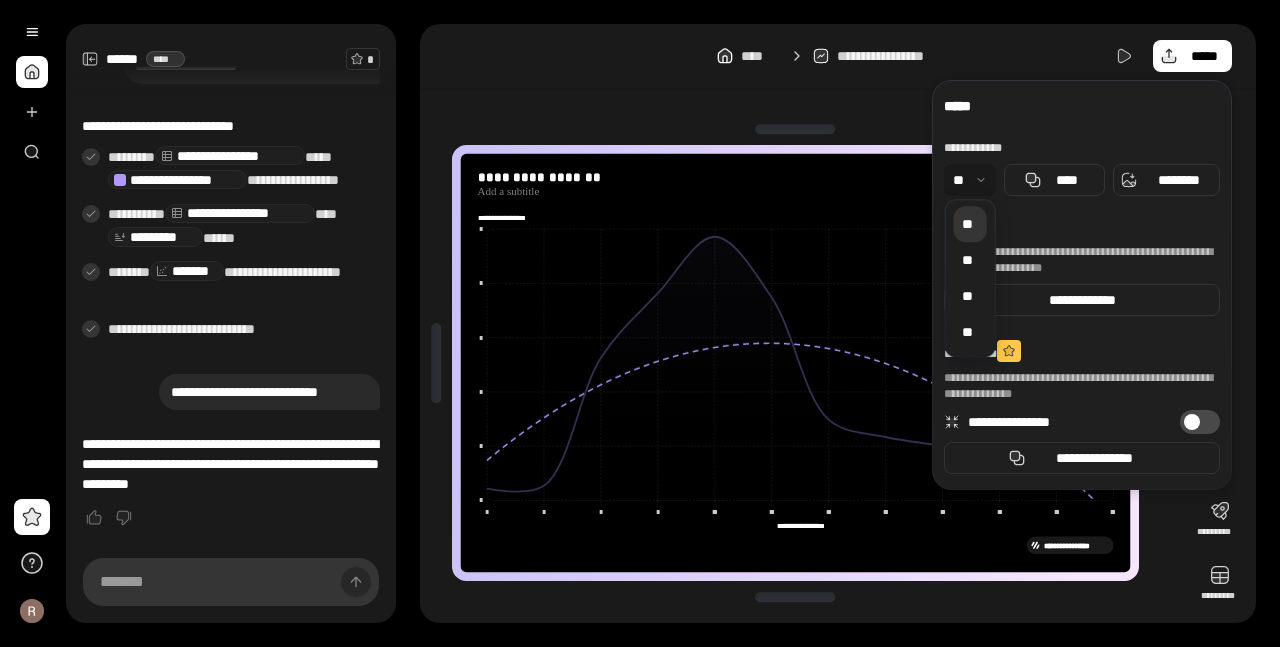click at bounding box center [970, 180] 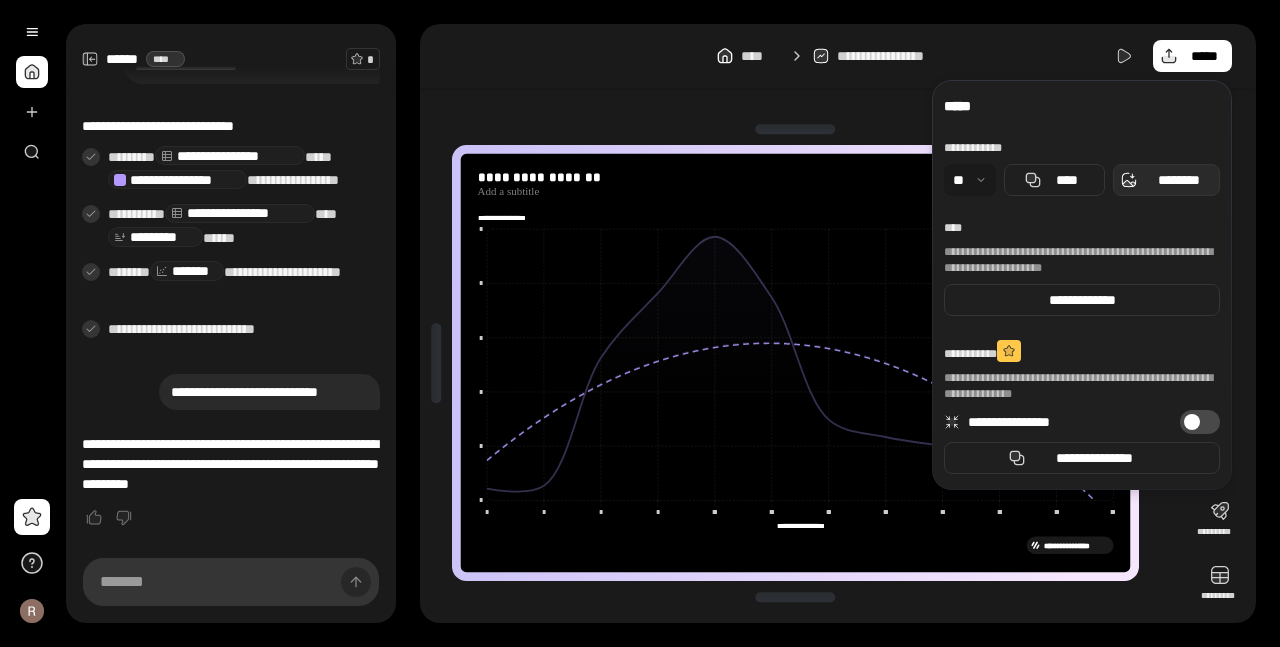 click on "********" at bounding box center [1166, 180] 